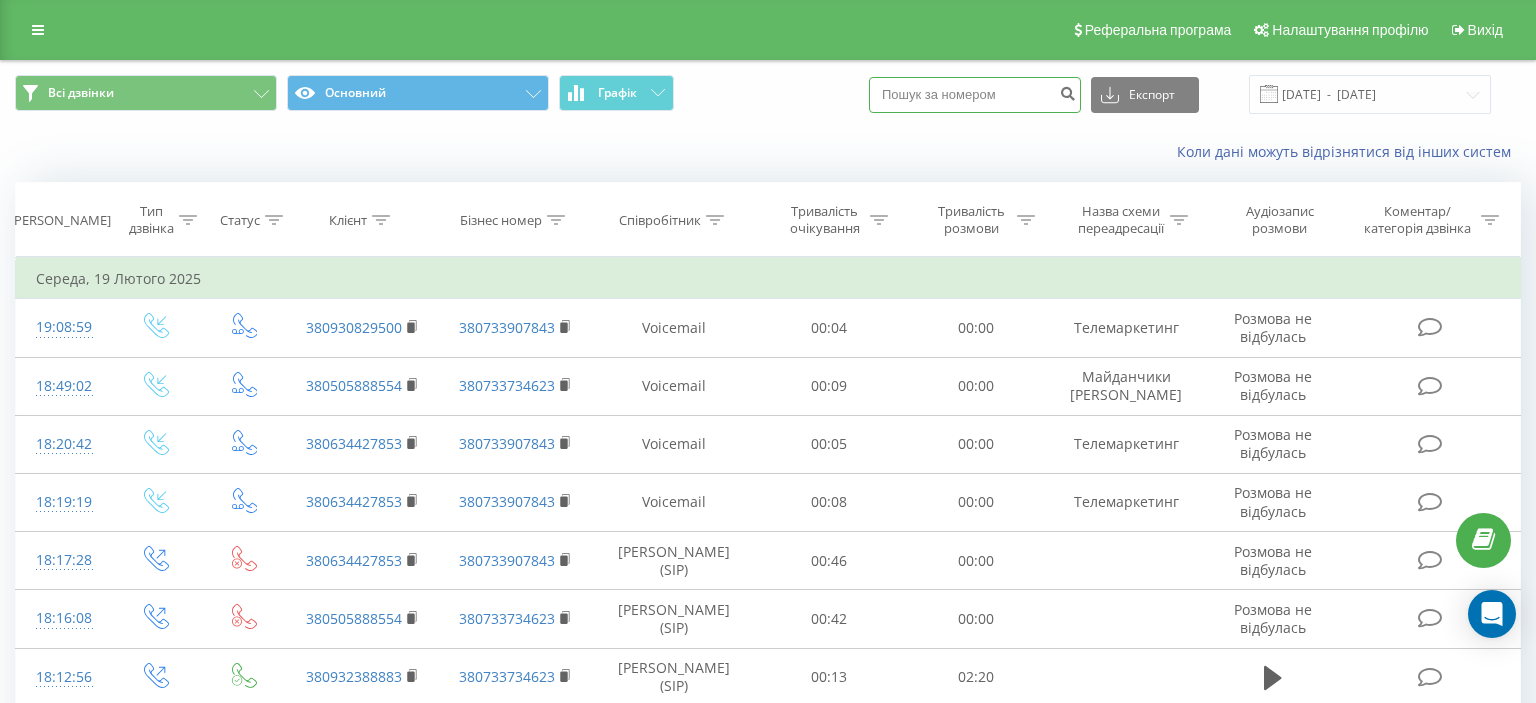 scroll, scrollTop: 0, scrollLeft: 0, axis: both 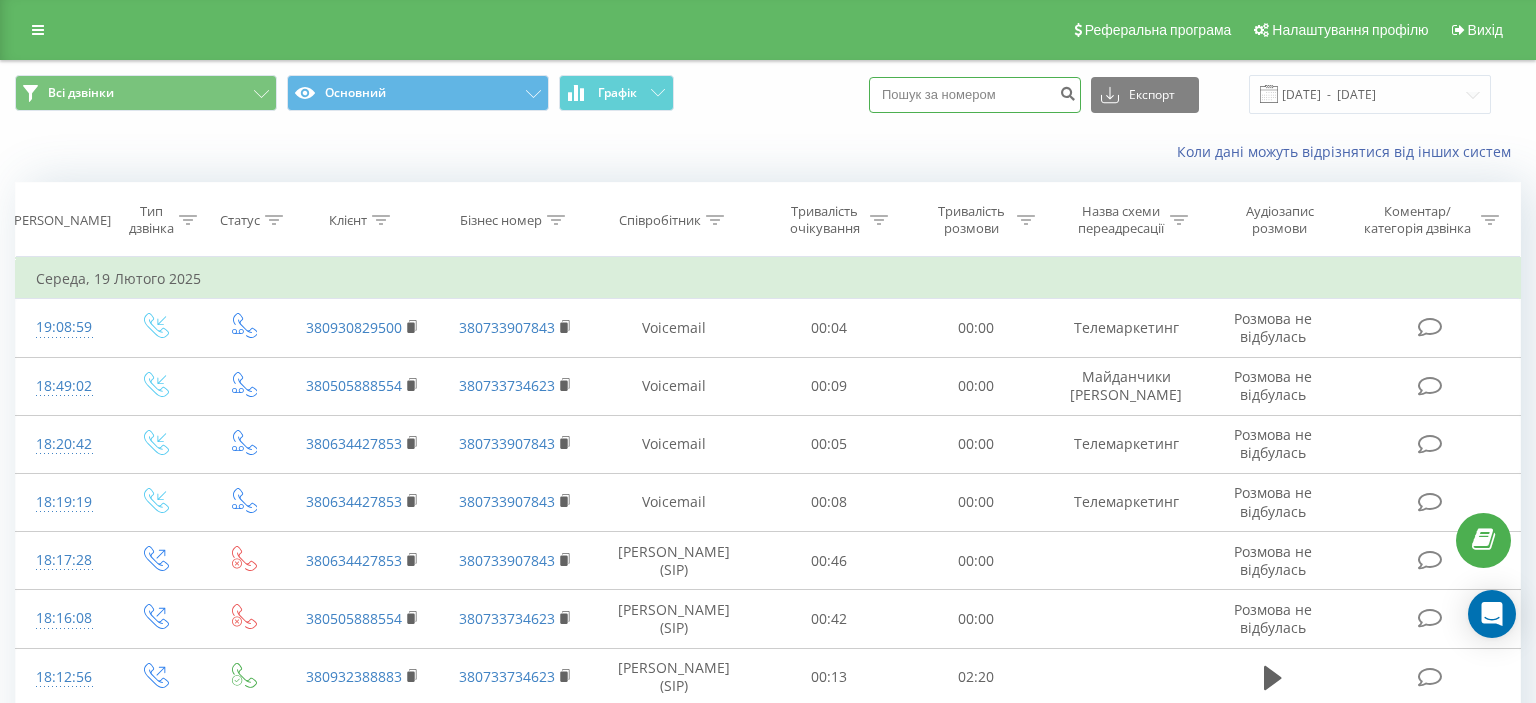 paste on "0508062459" 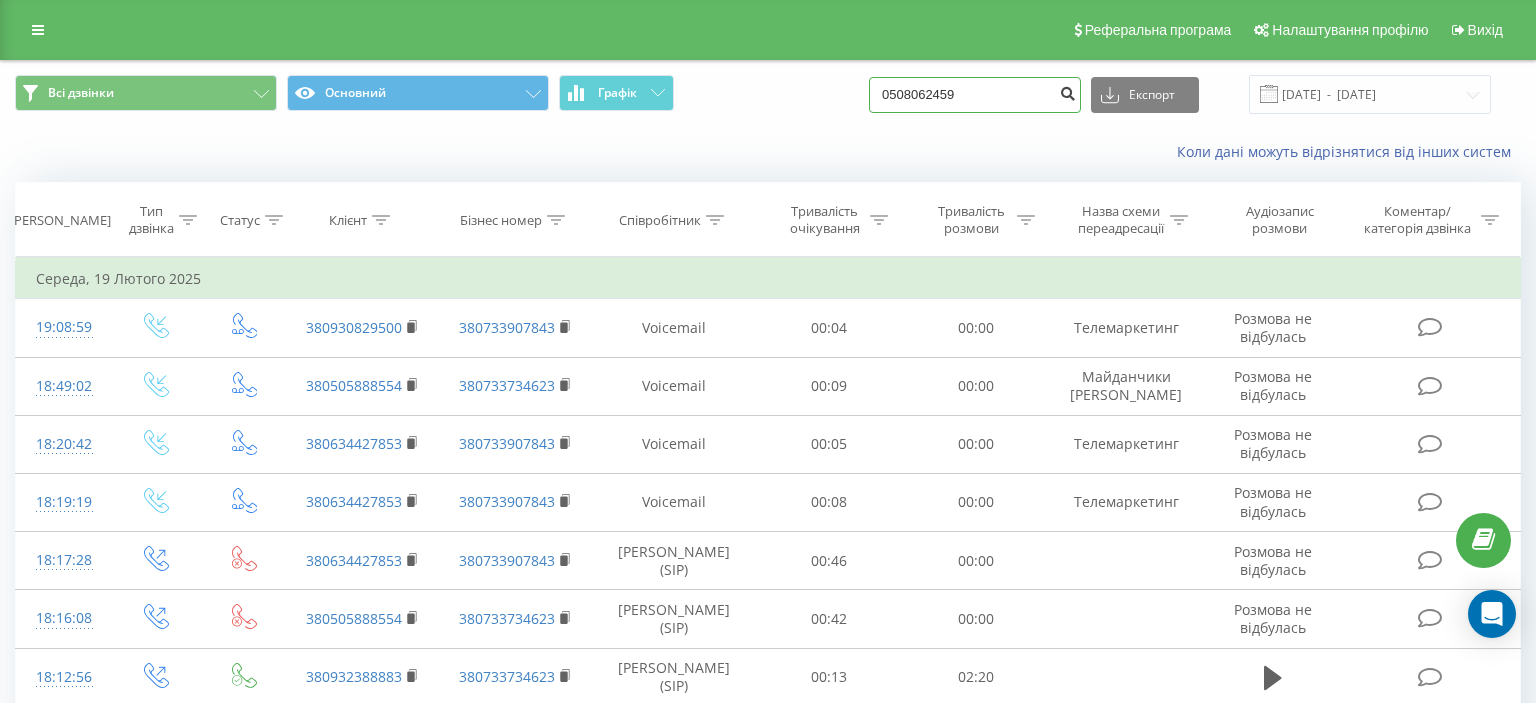type on "0508062459" 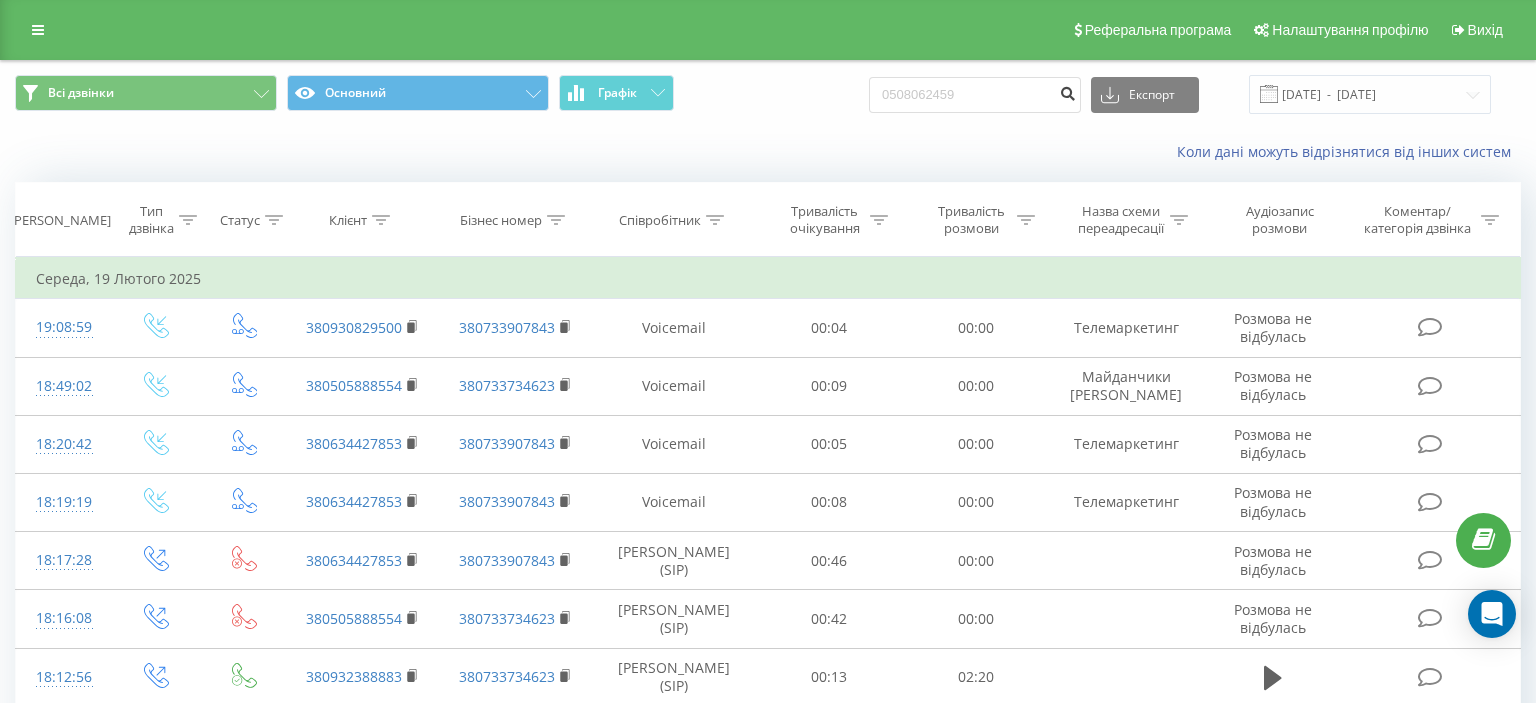 click at bounding box center [1067, 91] 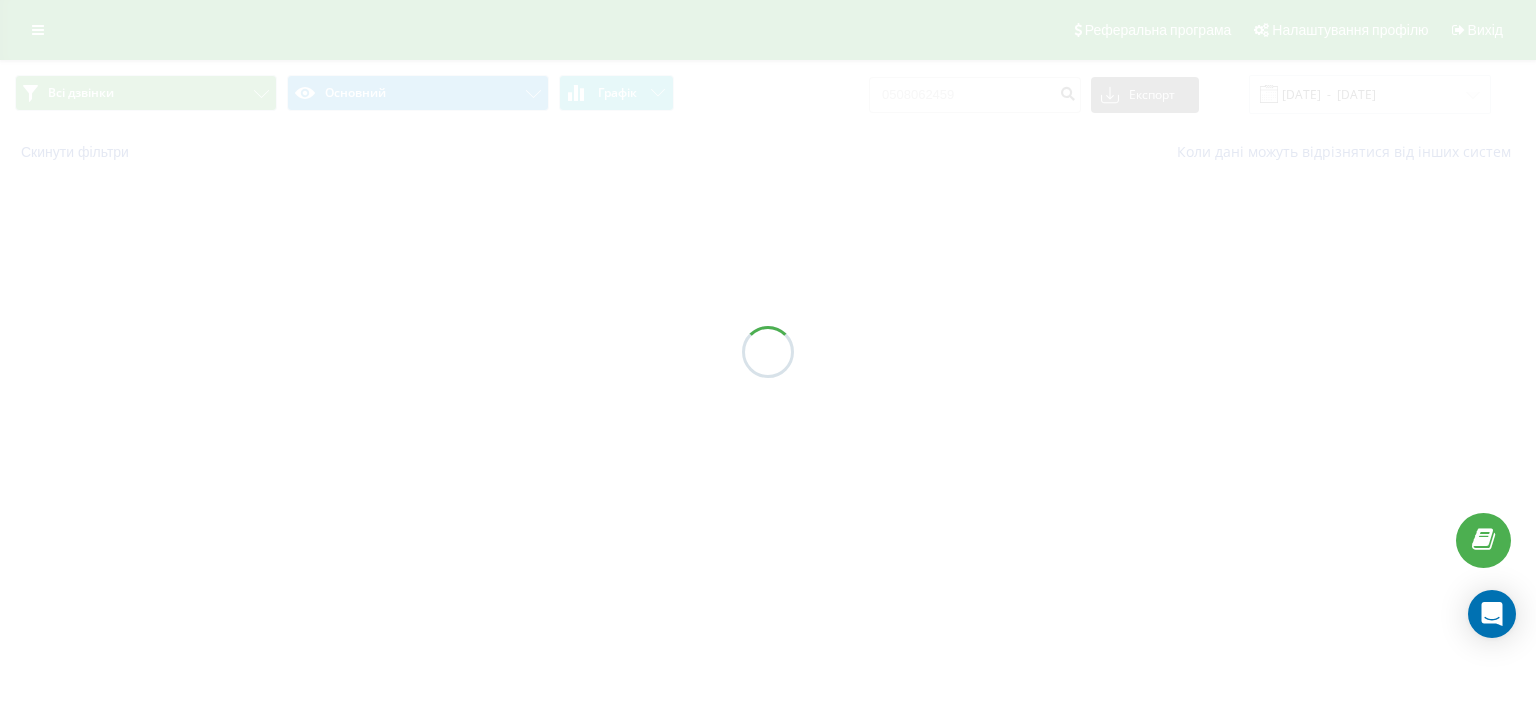 scroll, scrollTop: 0, scrollLeft: 0, axis: both 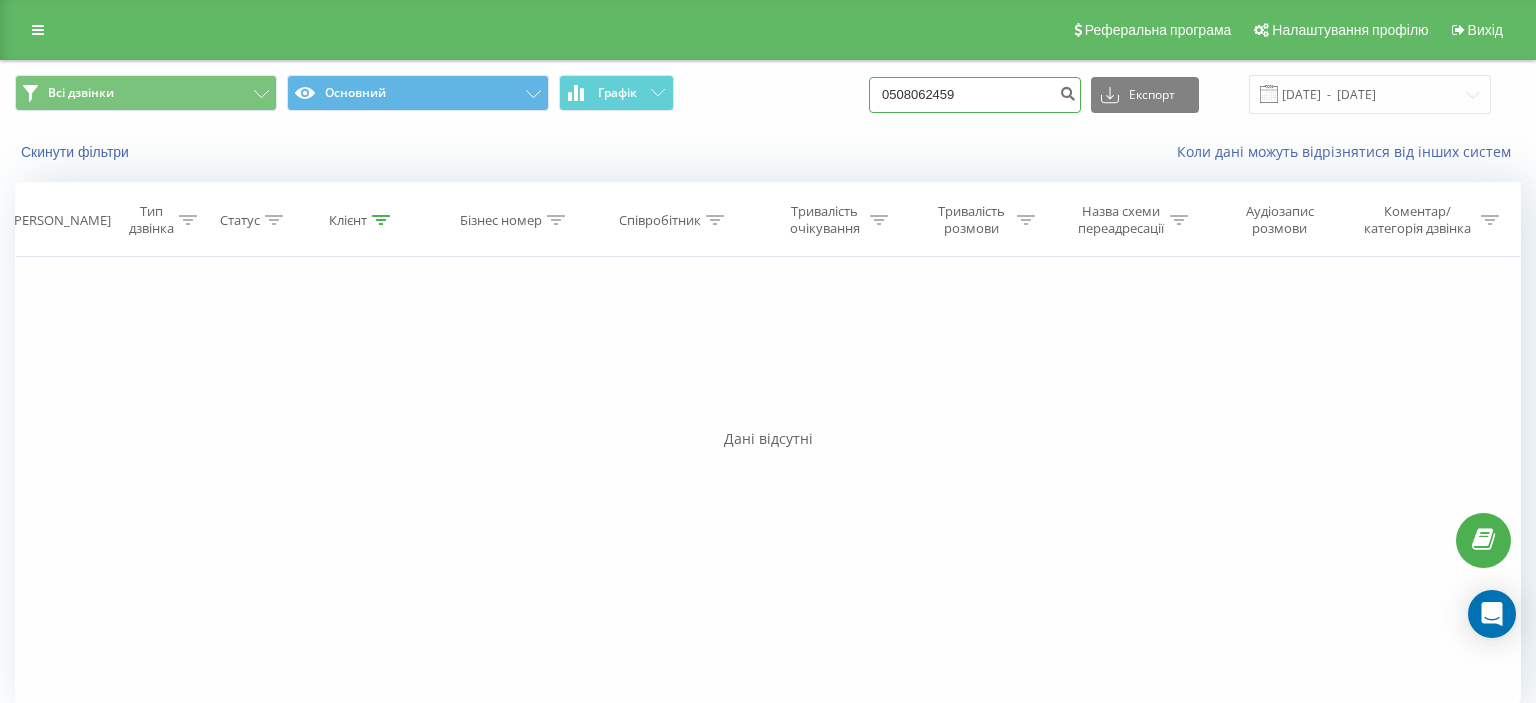 drag, startPoint x: 906, startPoint y: 95, endPoint x: 1002, endPoint y: 94, distance: 96.00521 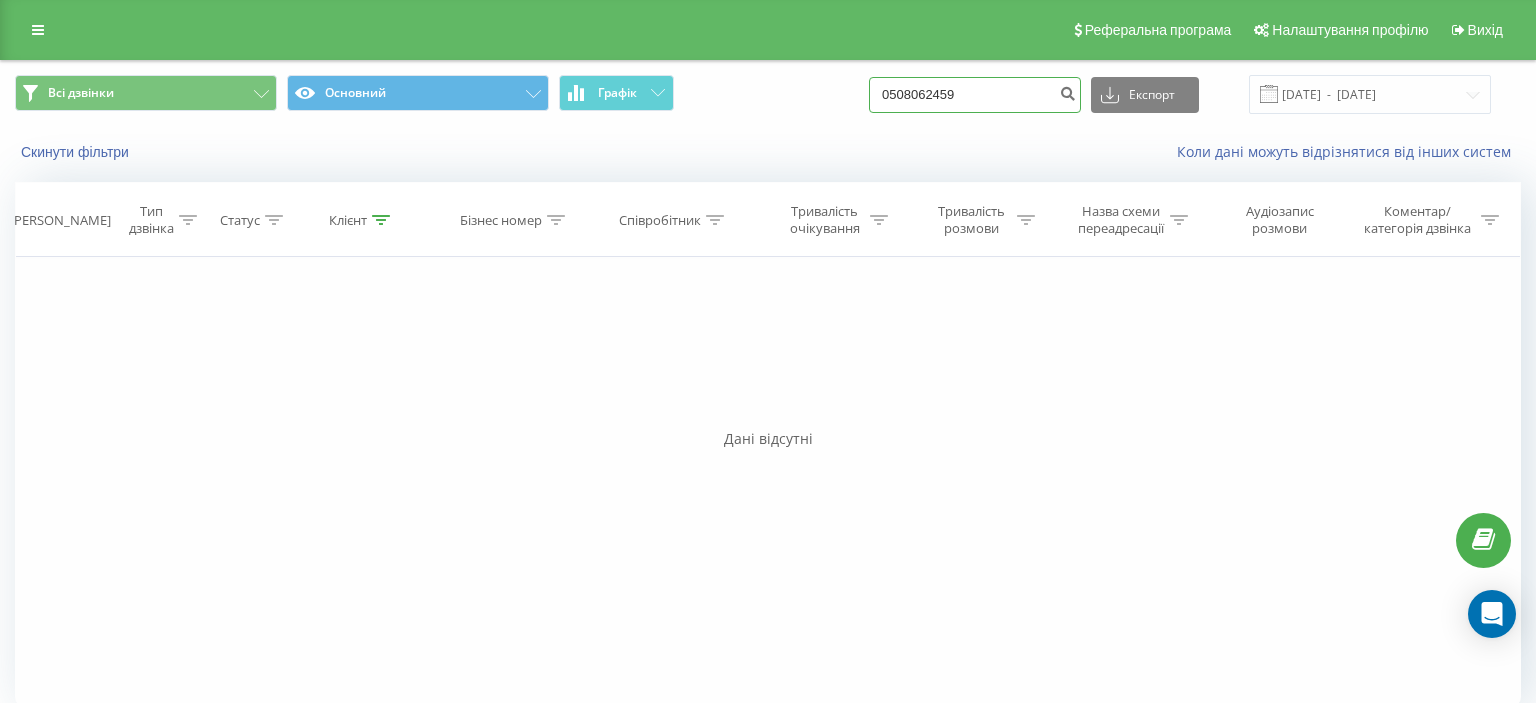 paste on "938006594" 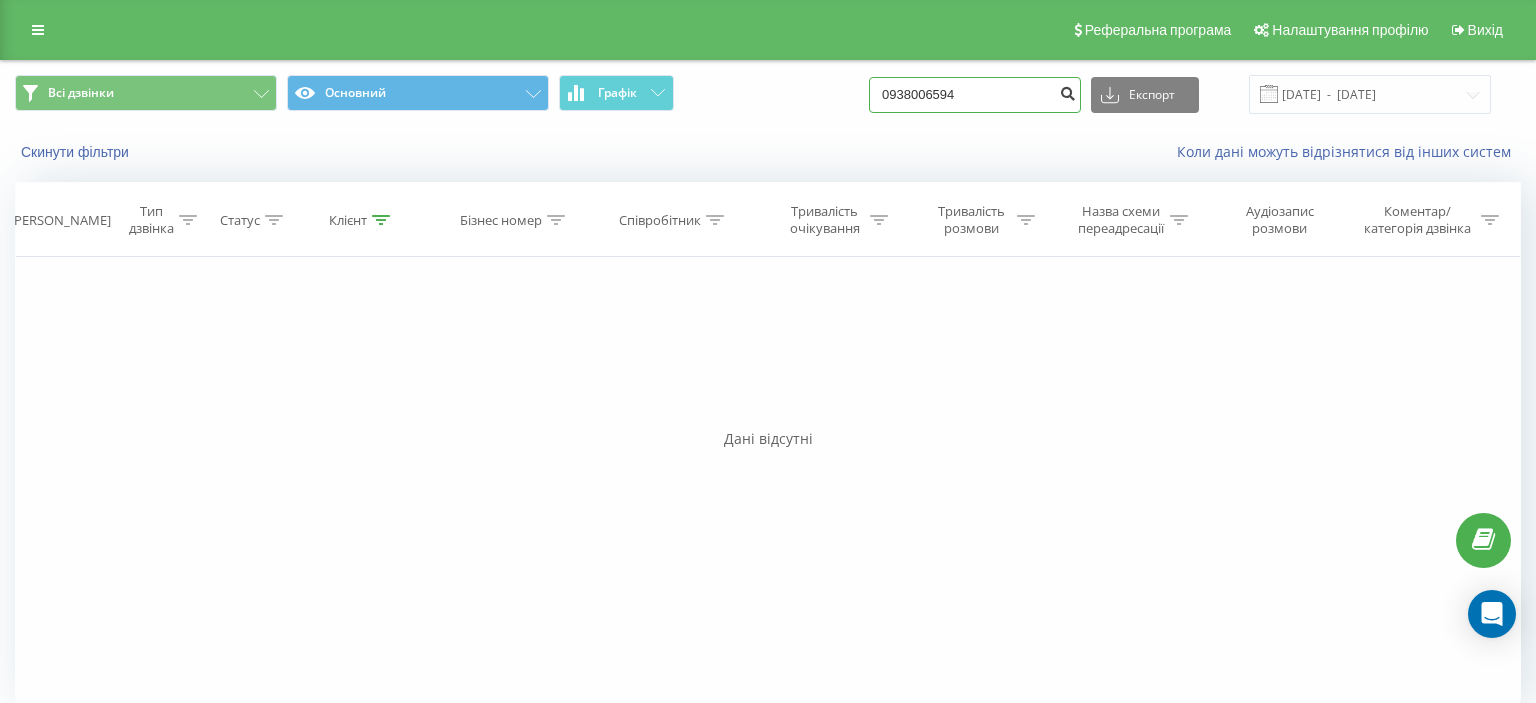 type on "0938006594" 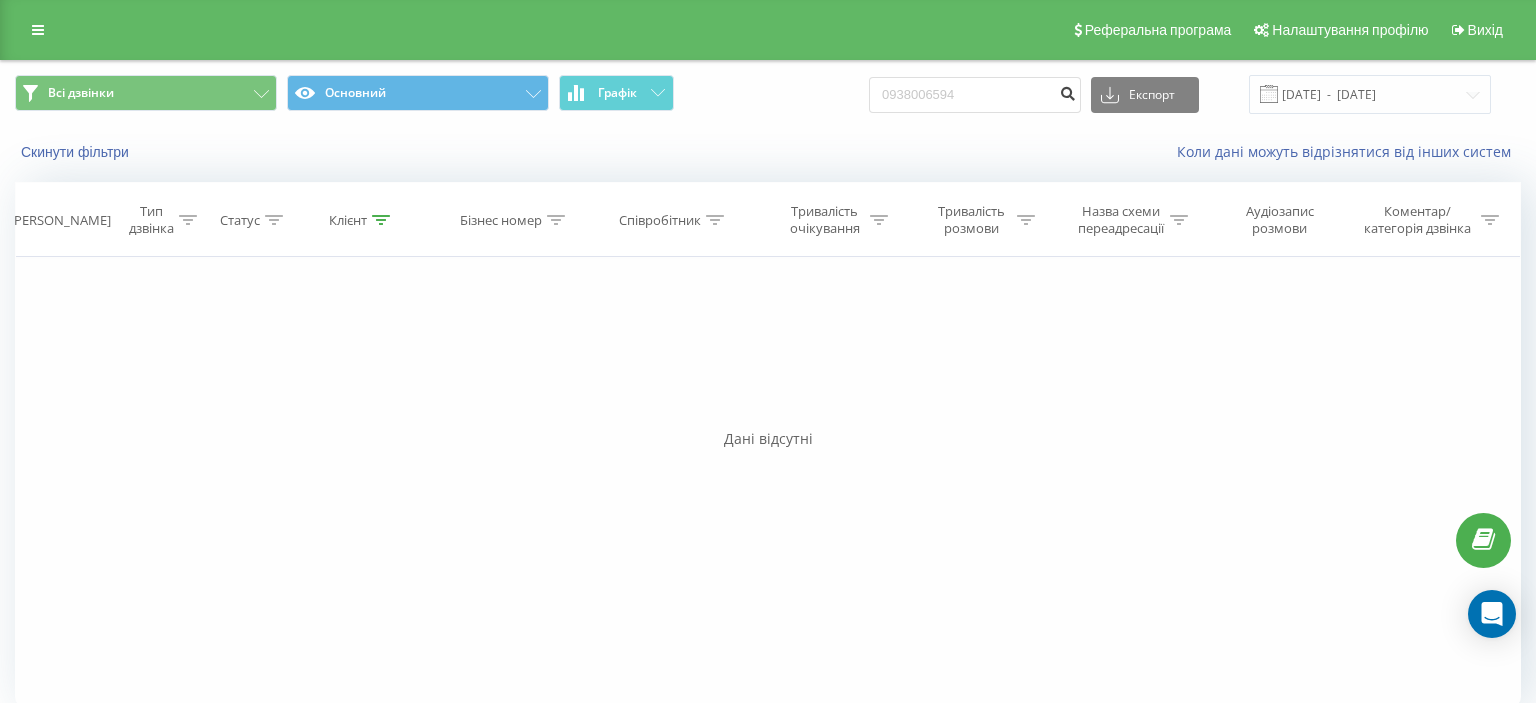 click at bounding box center [1067, 91] 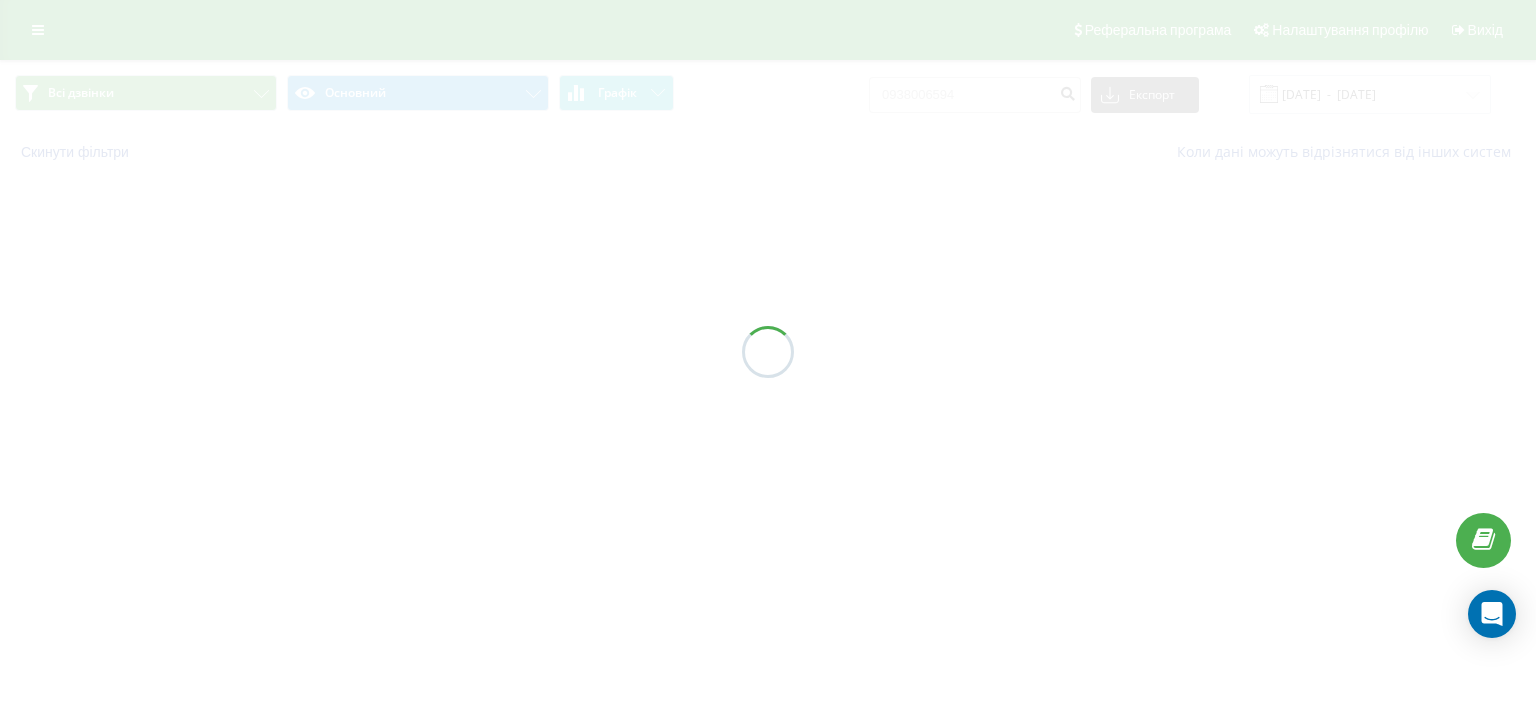 scroll, scrollTop: 0, scrollLeft: 0, axis: both 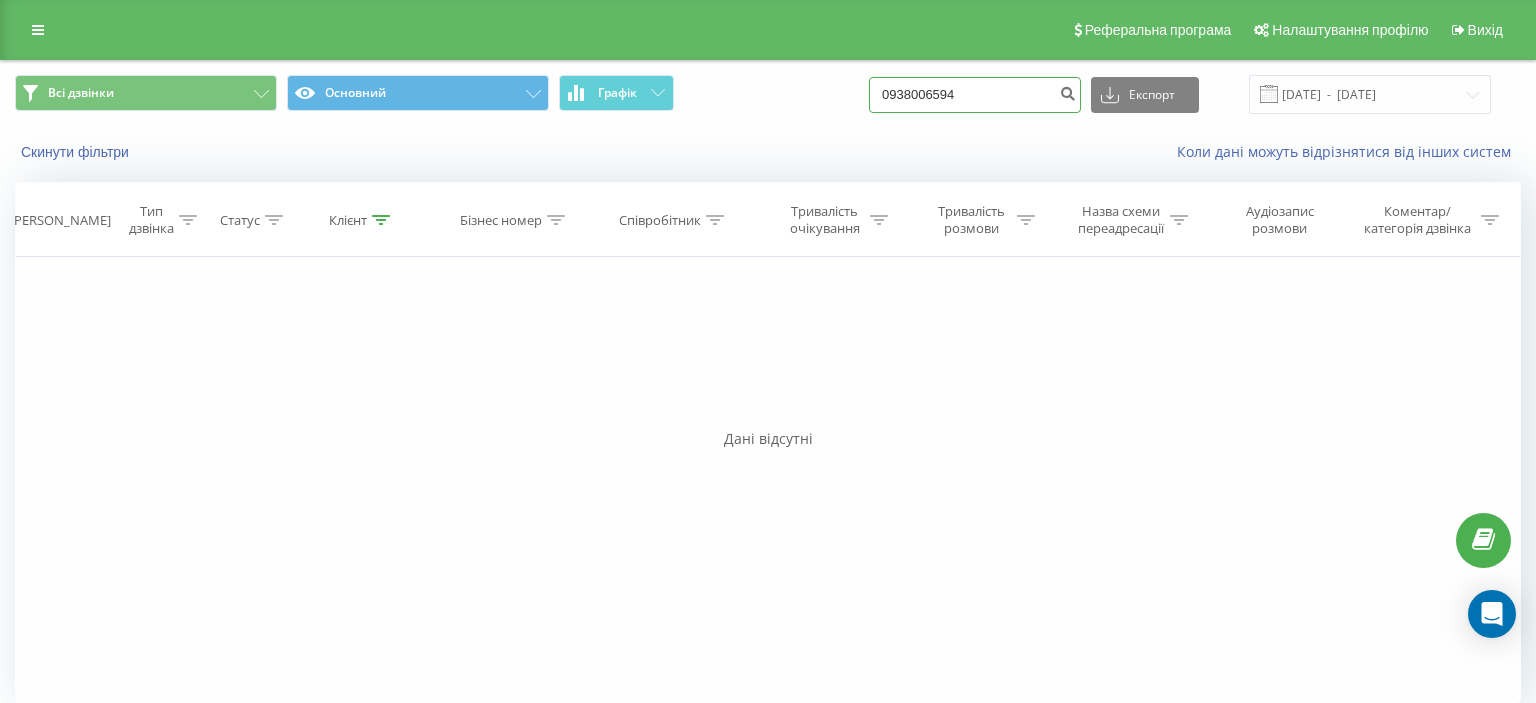 drag, startPoint x: 898, startPoint y: 95, endPoint x: 1007, endPoint y: 94, distance: 109.004585 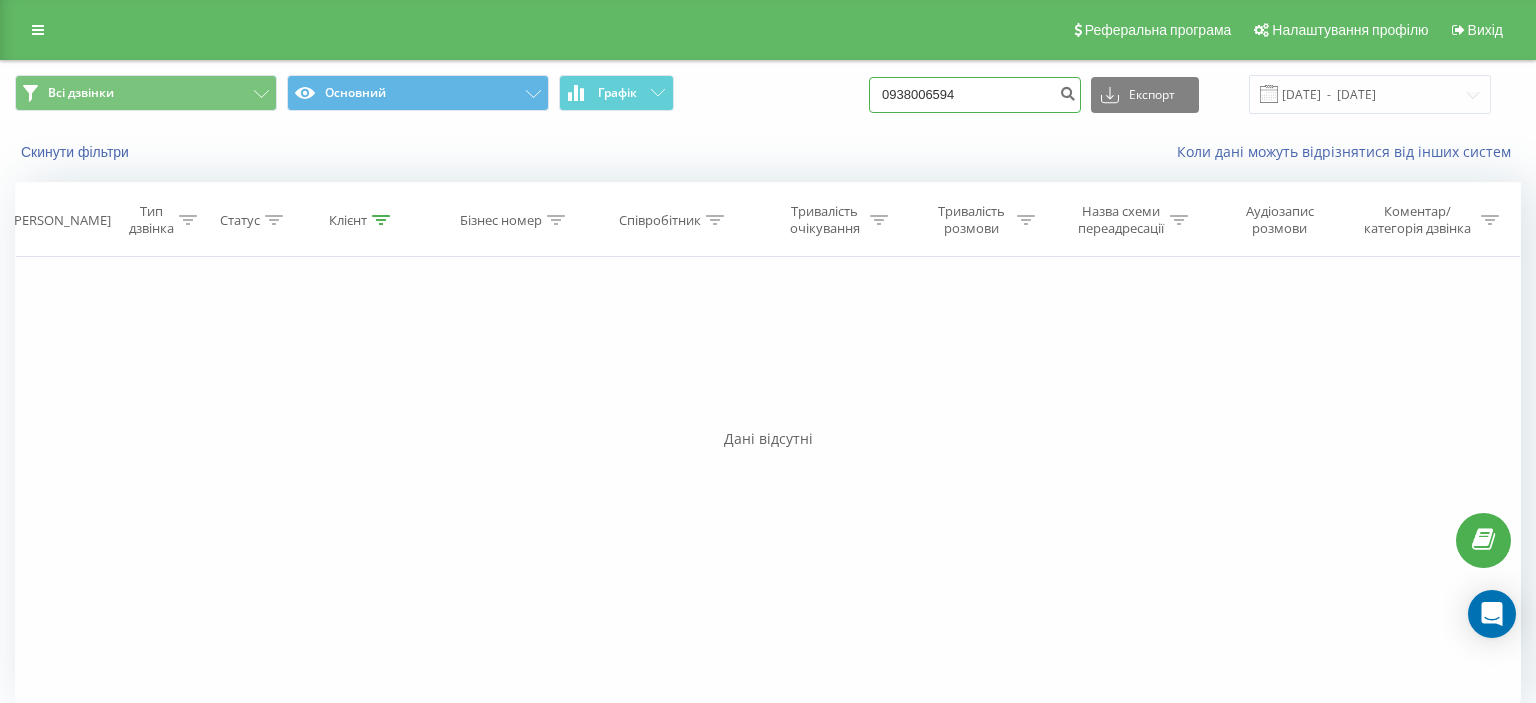 paste on "(050) 544 36 09" 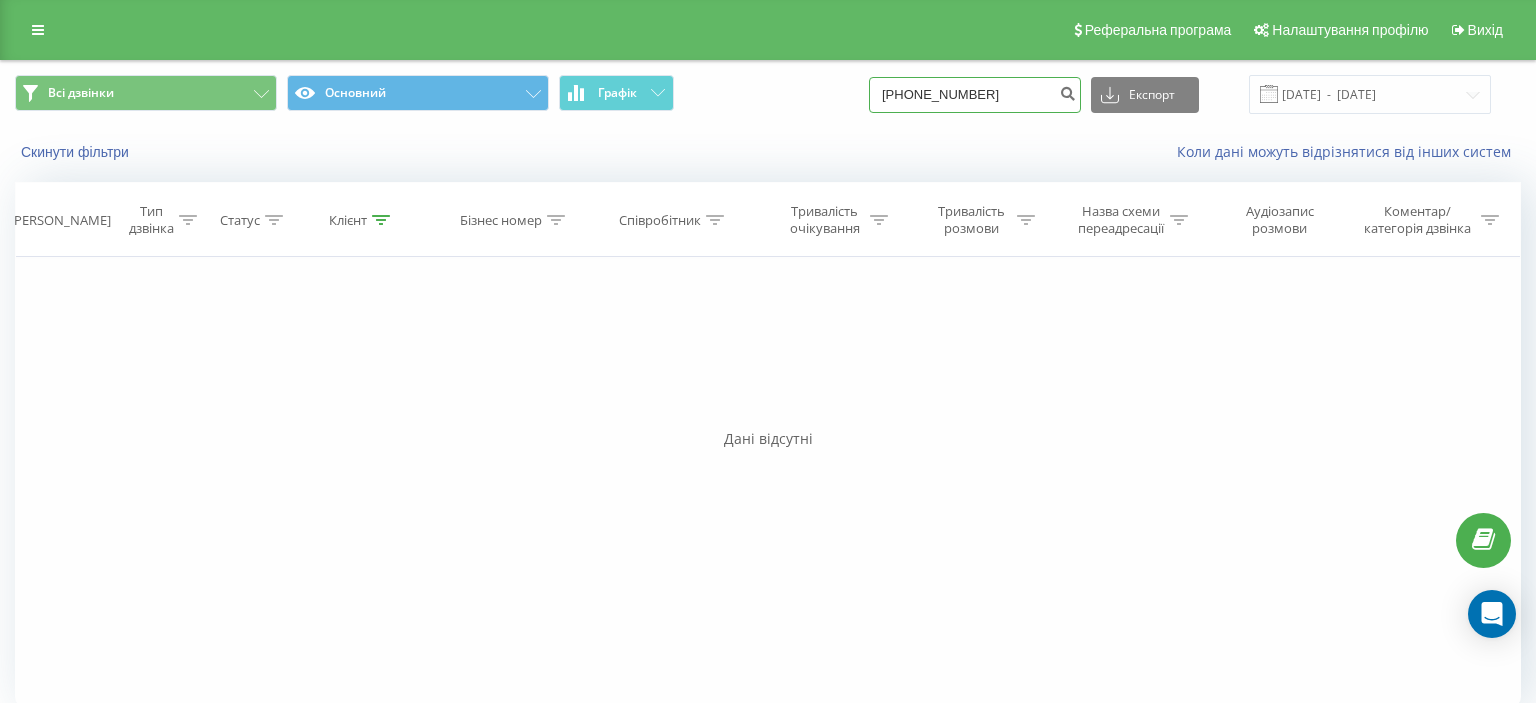 click on "(050) 544 36 09" at bounding box center (975, 95) 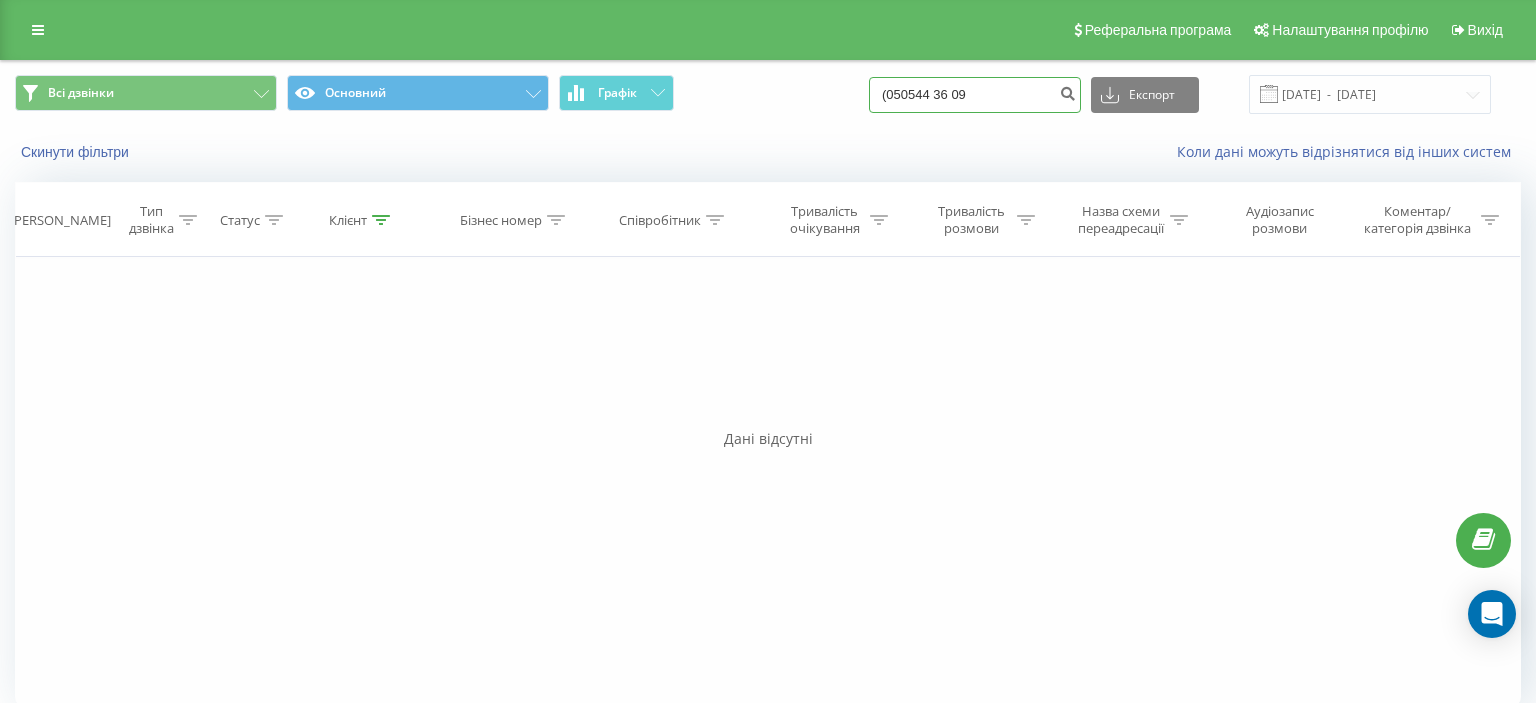click on "(050544 36 09" at bounding box center (975, 95) 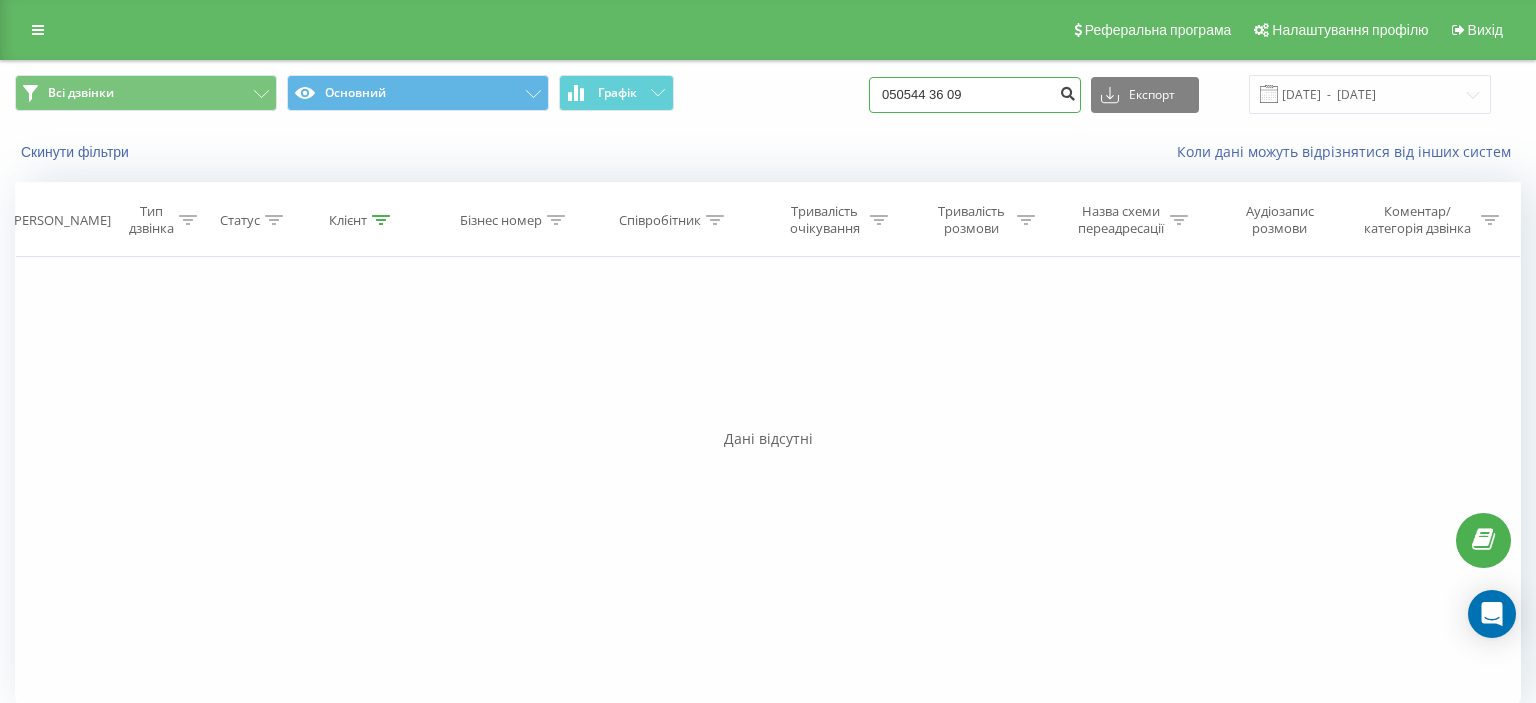type on "050544 36 09" 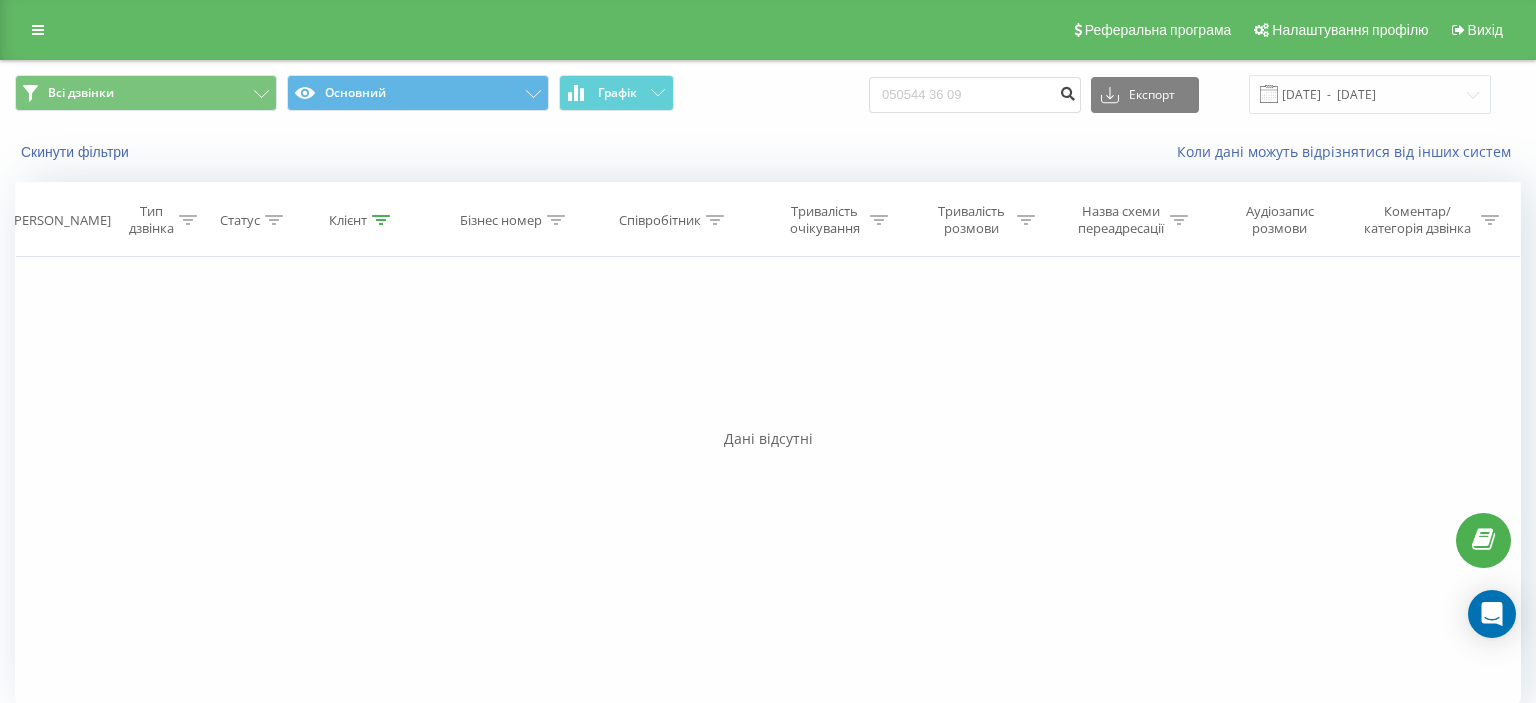 click at bounding box center (1067, 91) 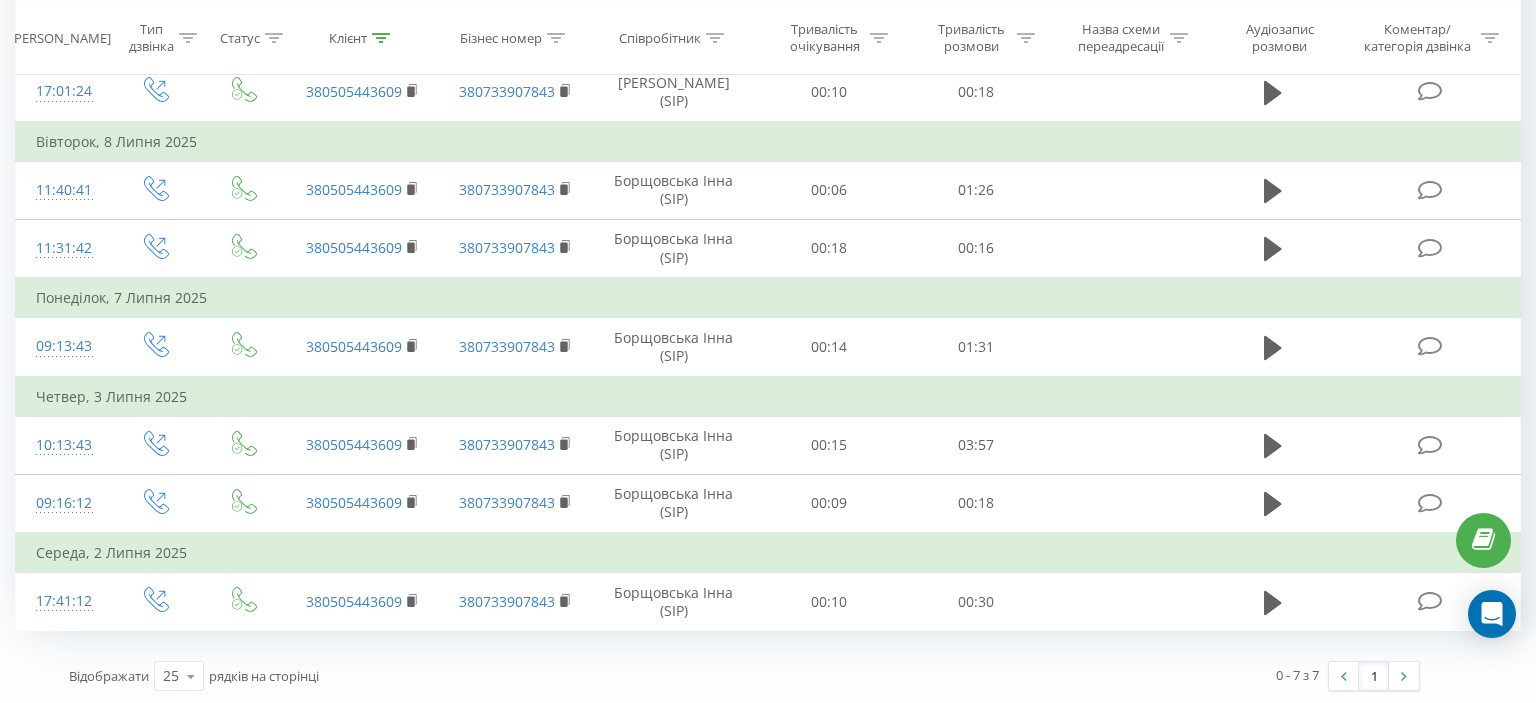 scroll, scrollTop: 0, scrollLeft: 0, axis: both 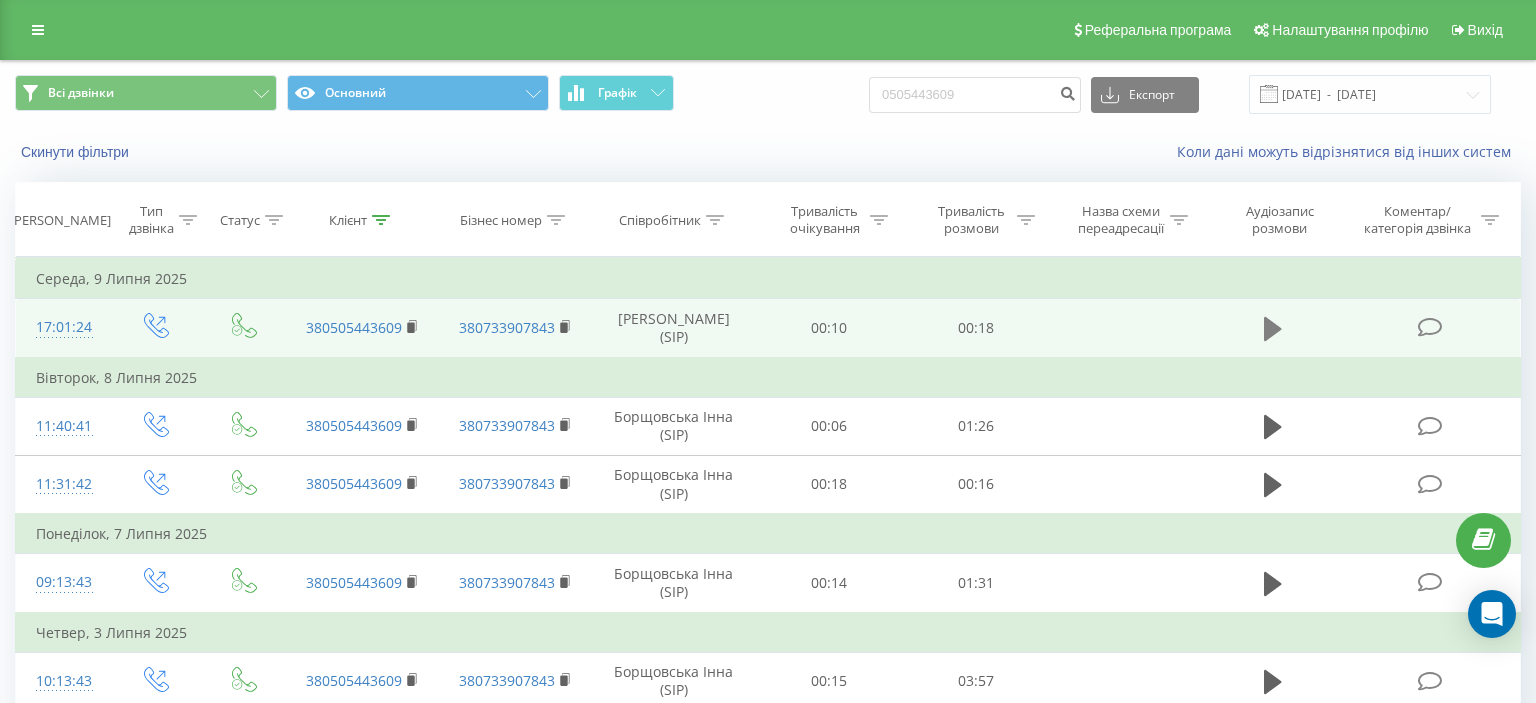 click 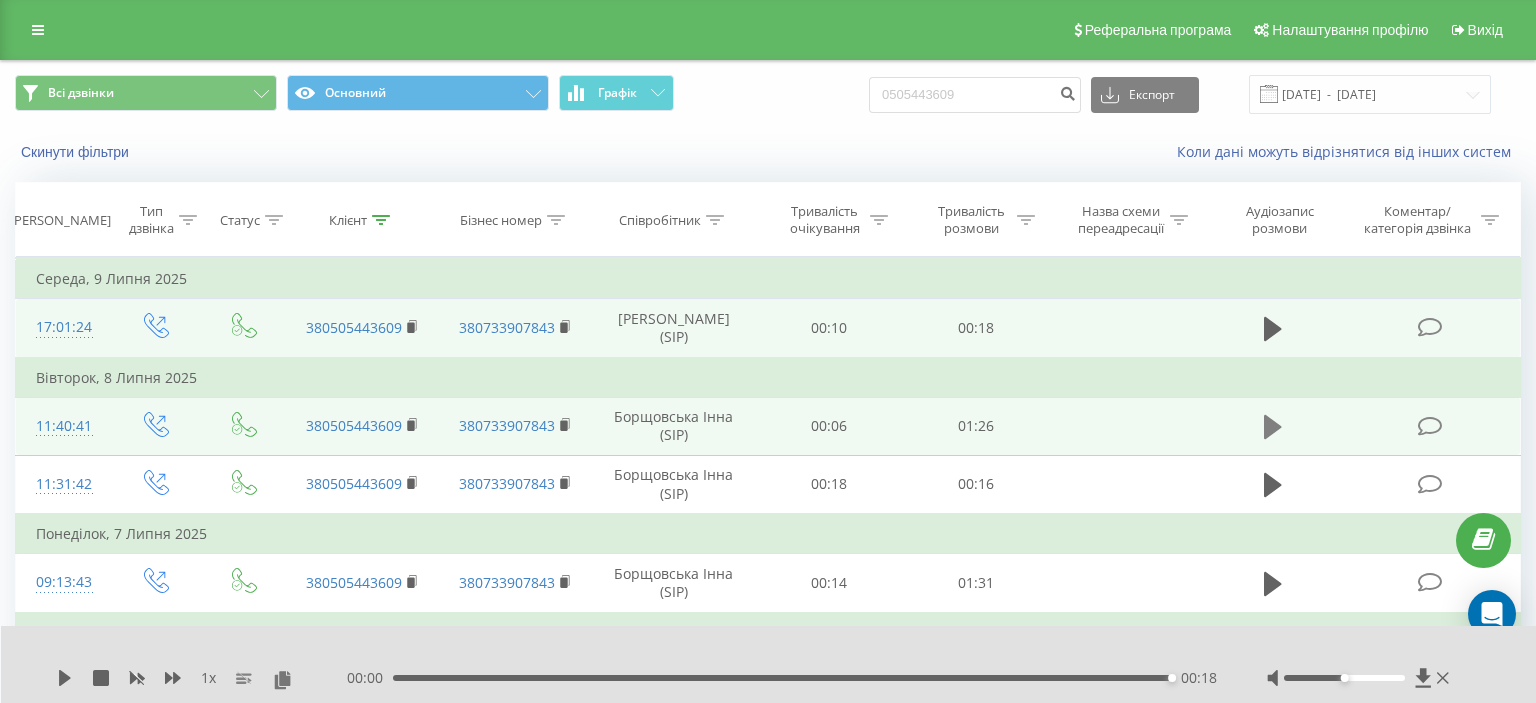 click 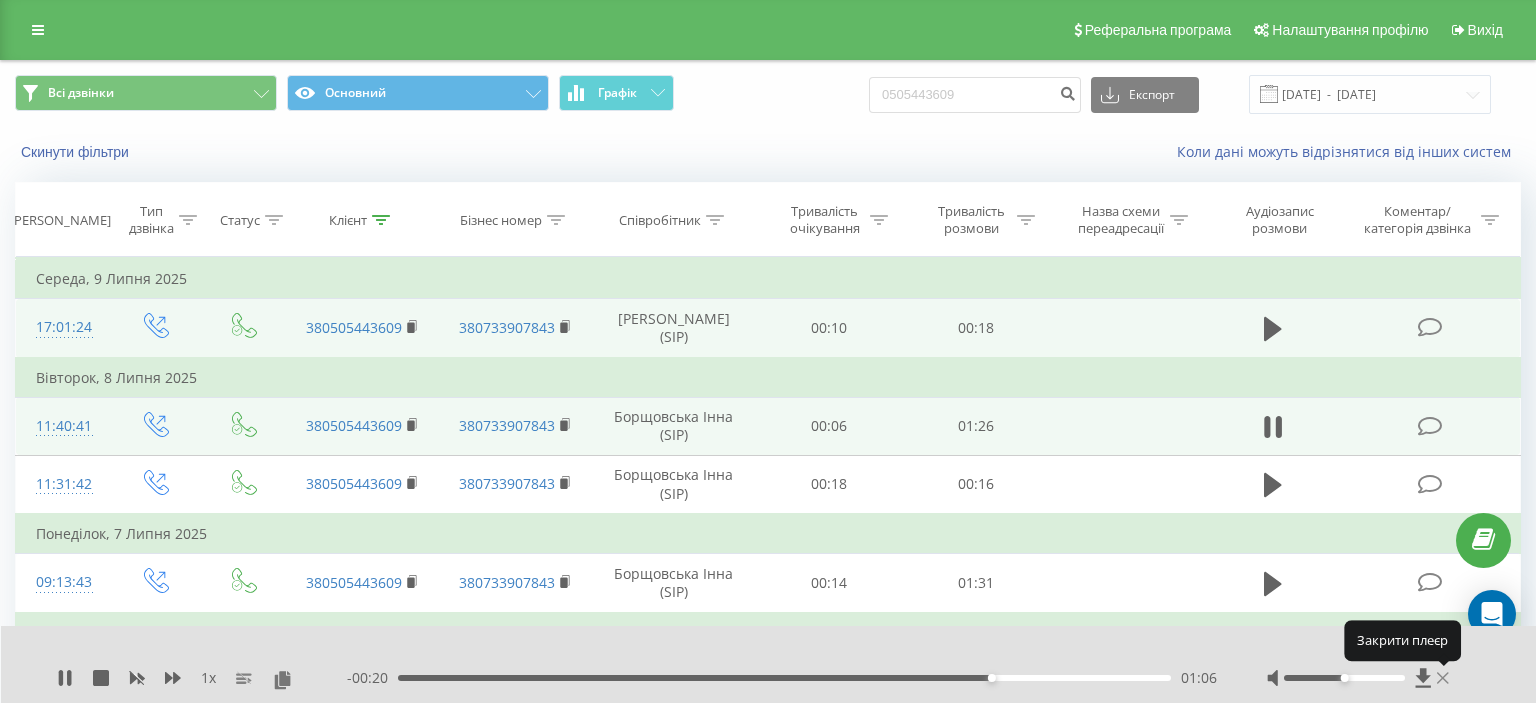 click 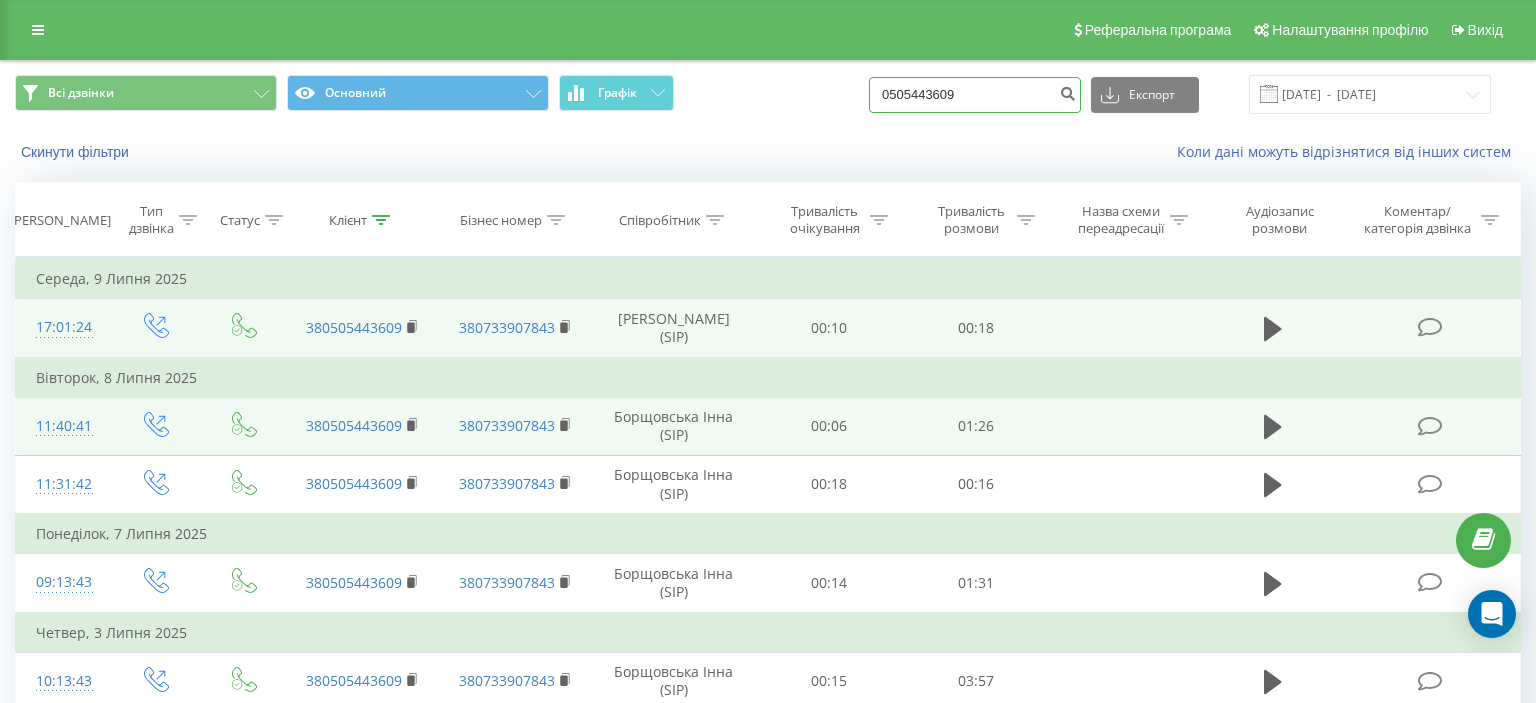 drag, startPoint x: 902, startPoint y: 97, endPoint x: 969, endPoint y: 93, distance: 67.11929 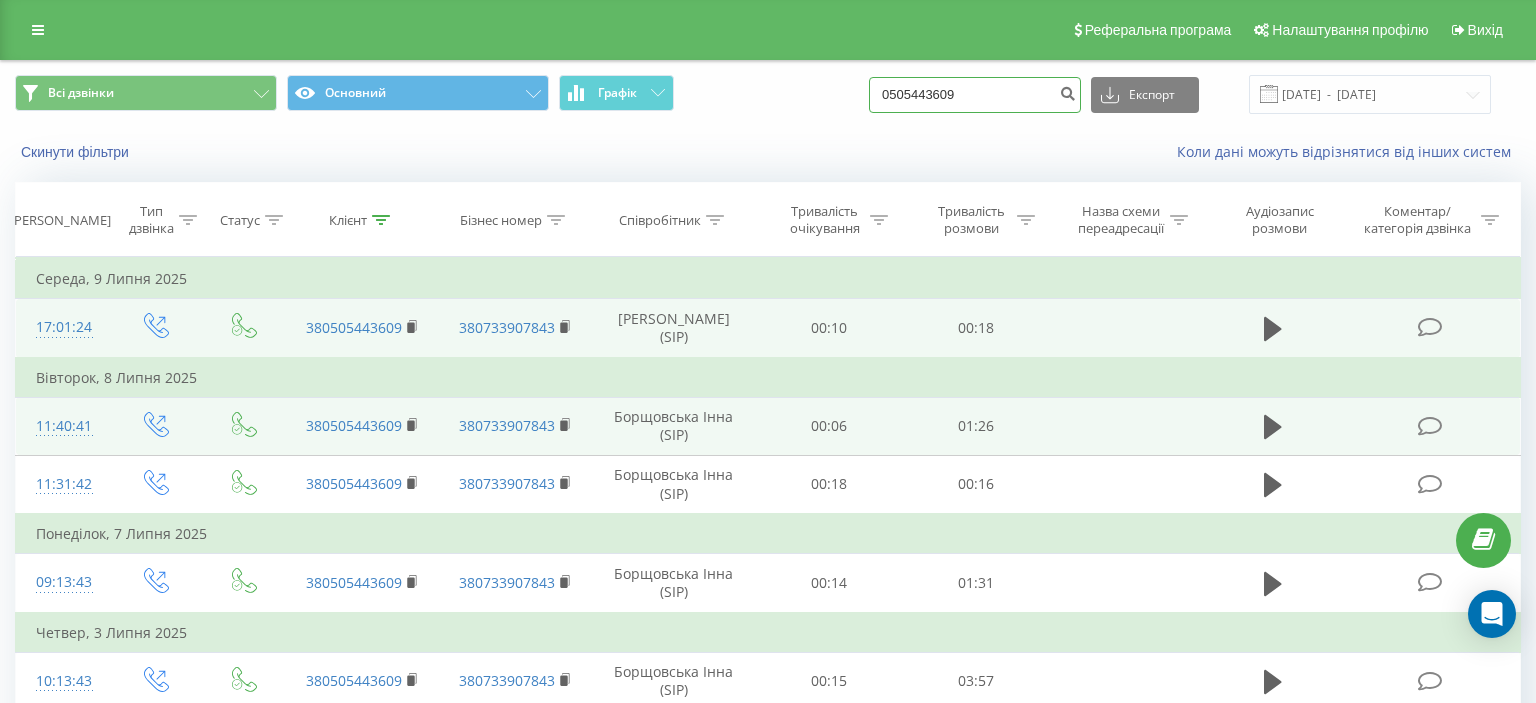 paste on "(073) 363 29 90" 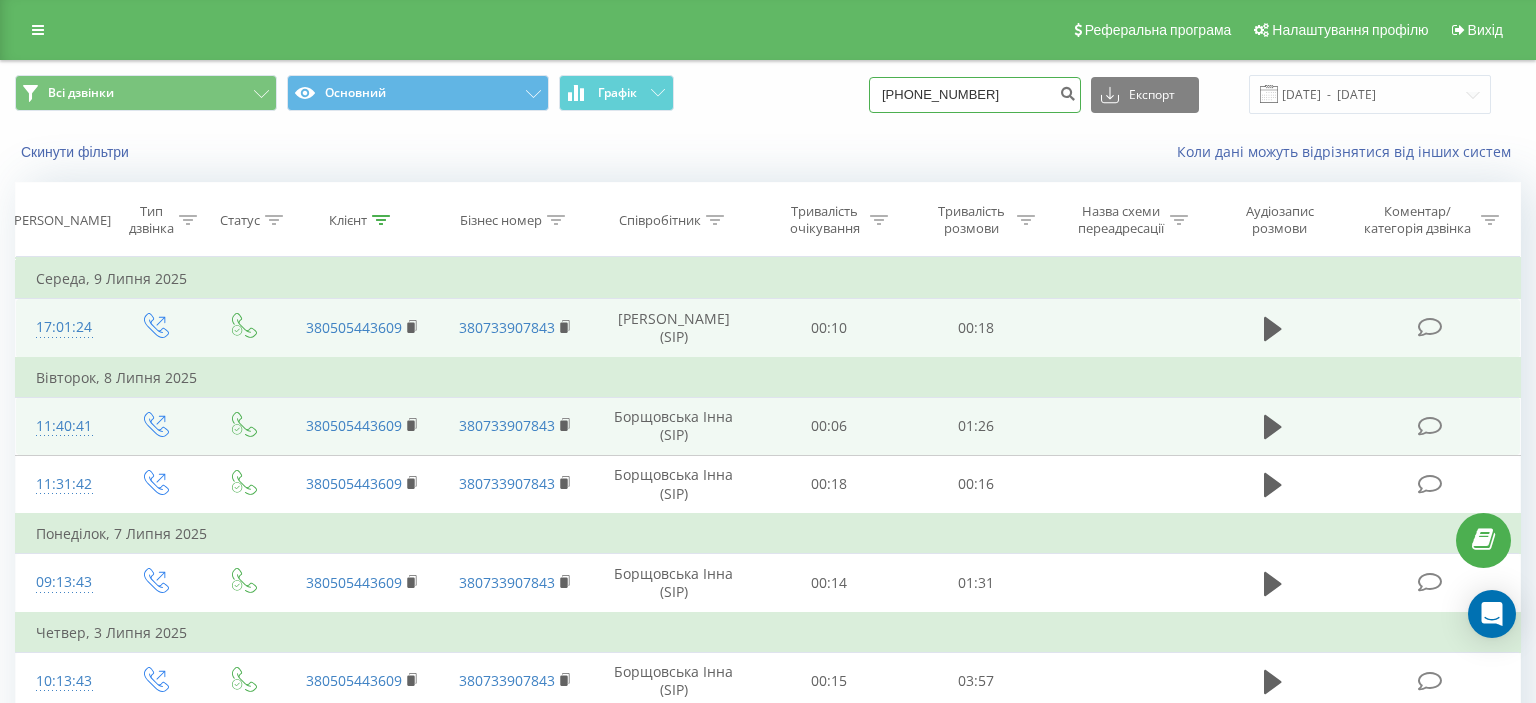 click on "(073) 363 29 90" at bounding box center [975, 95] 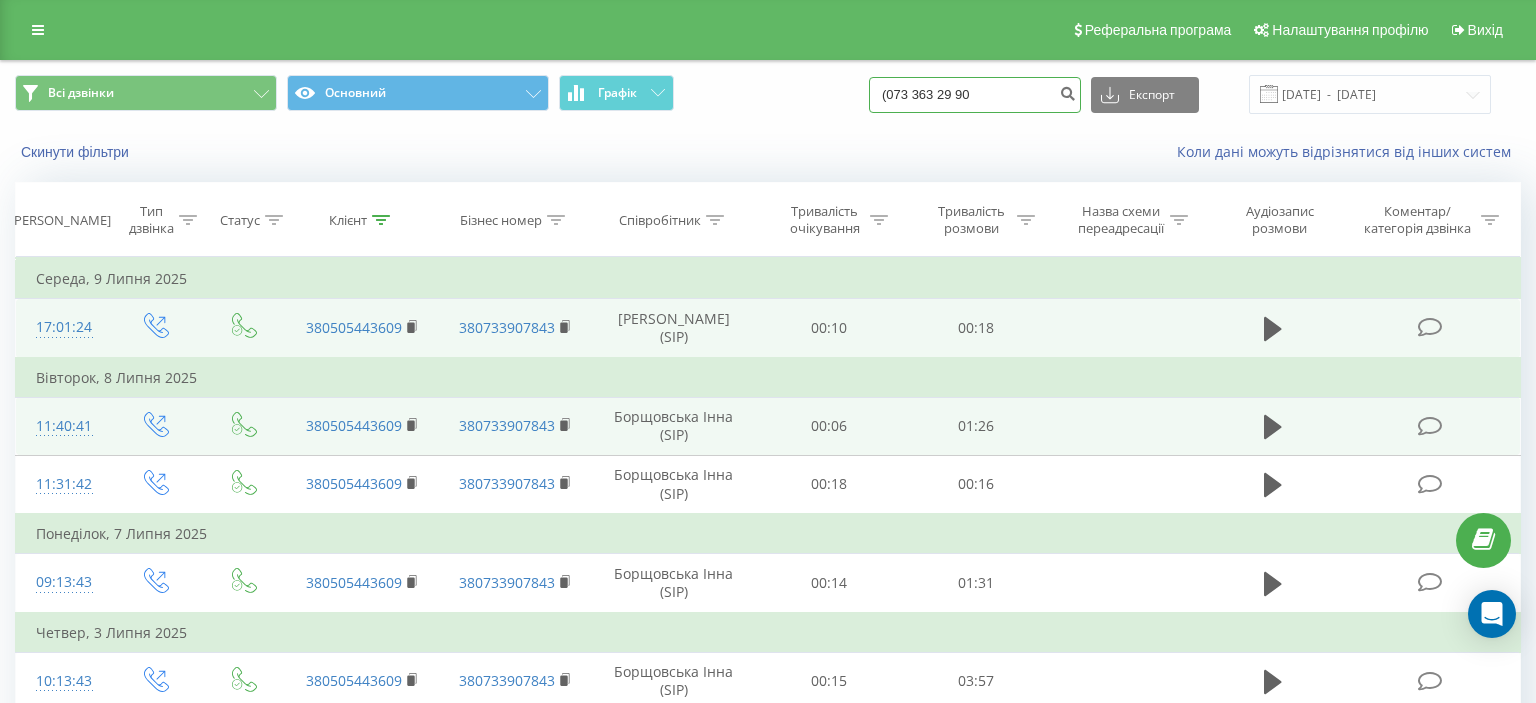 click on "(073 363 29 90" at bounding box center [975, 95] 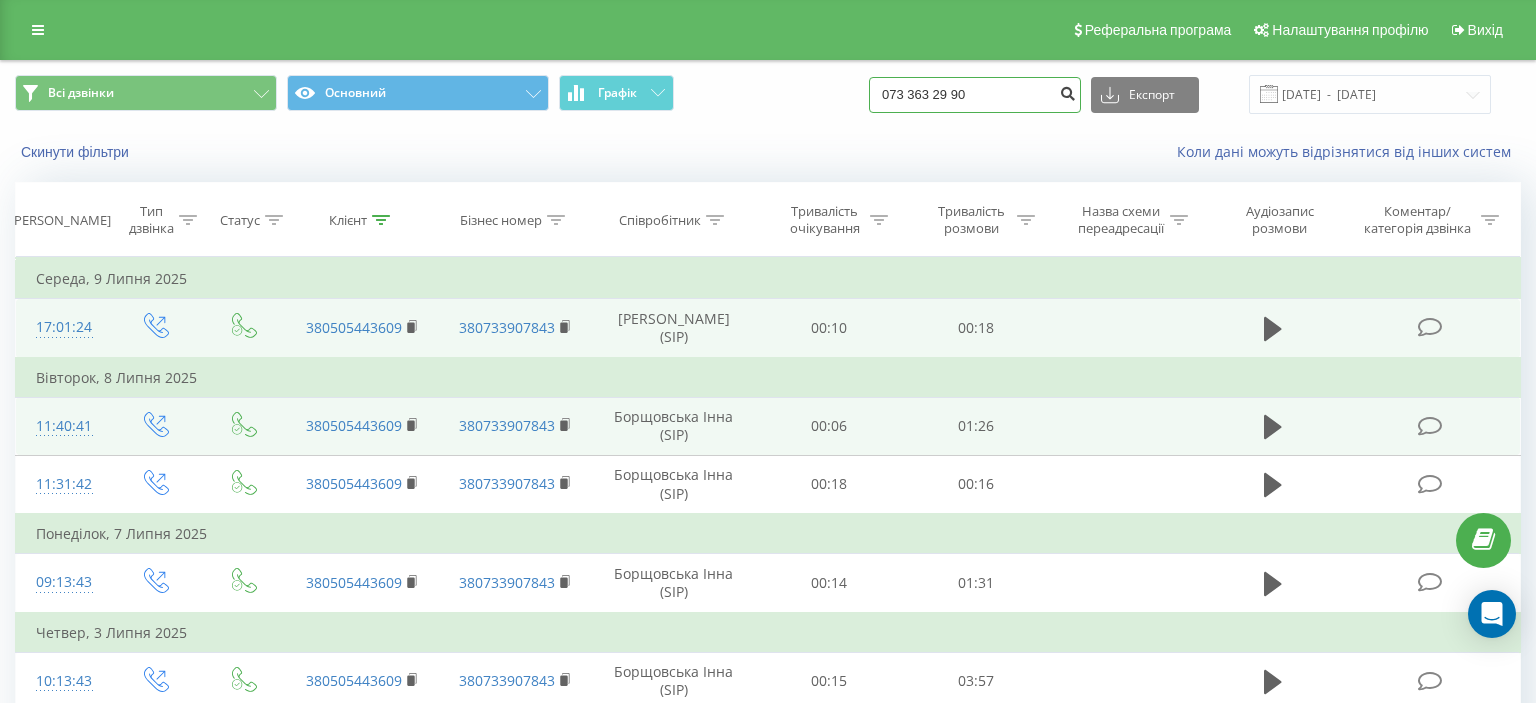 type on "073 363 29 90" 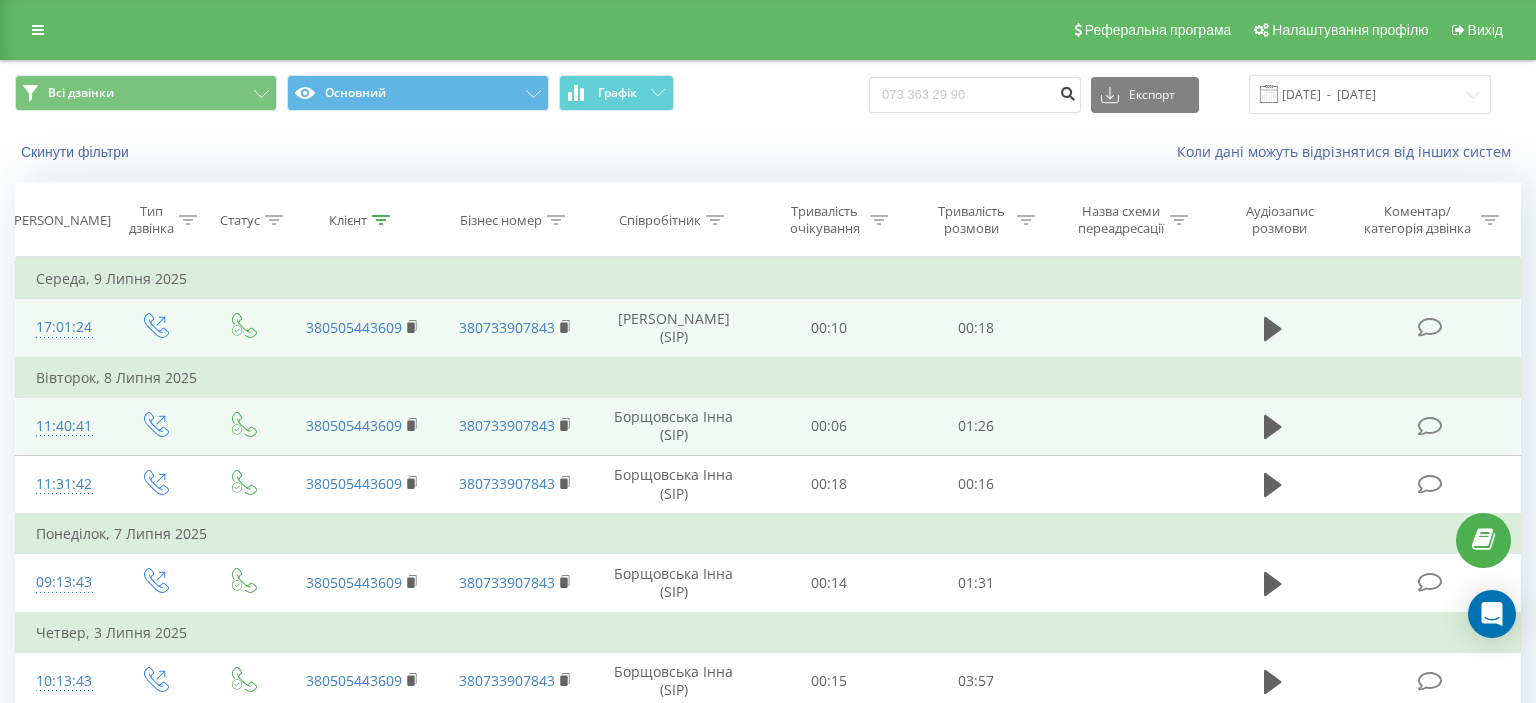 click at bounding box center [1067, 91] 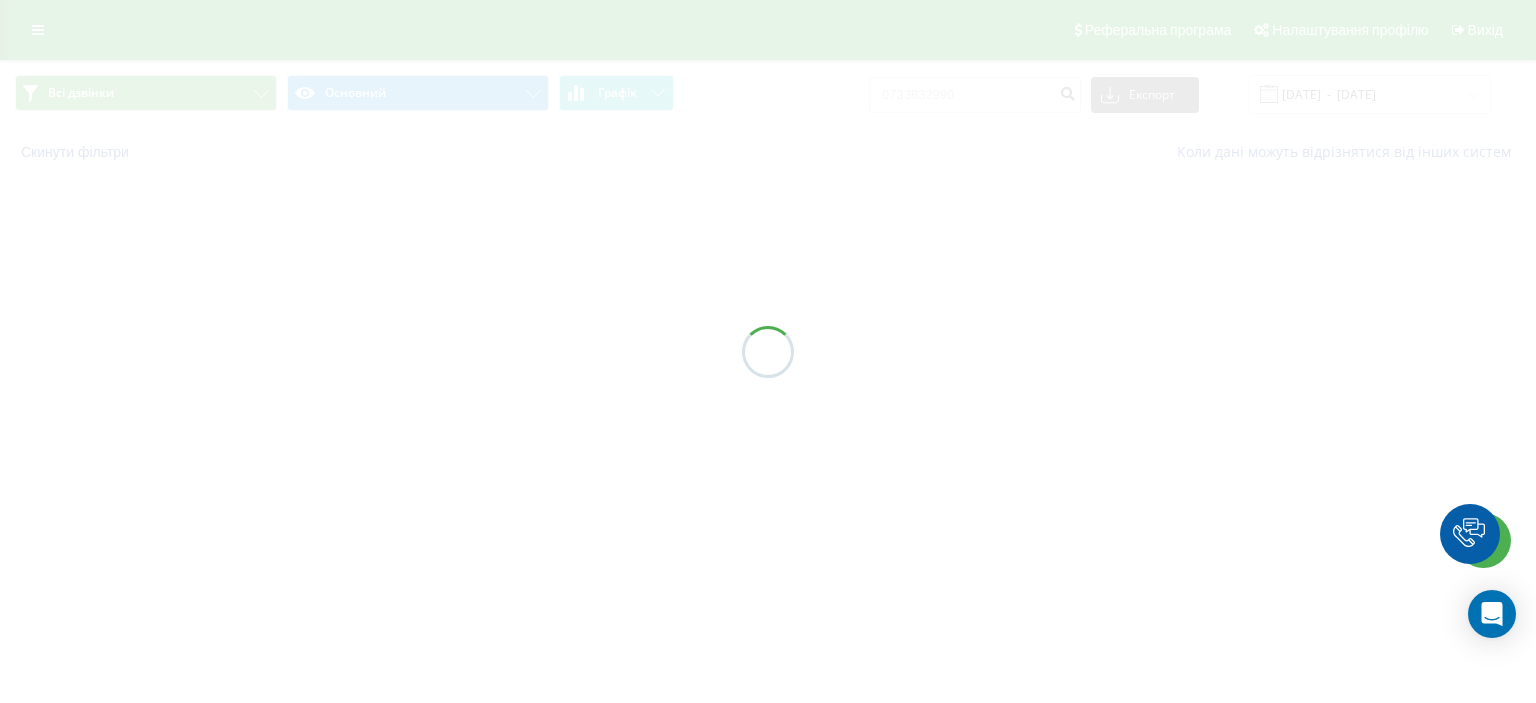 scroll, scrollTop: 0, scrollLeft: 0, axis: both 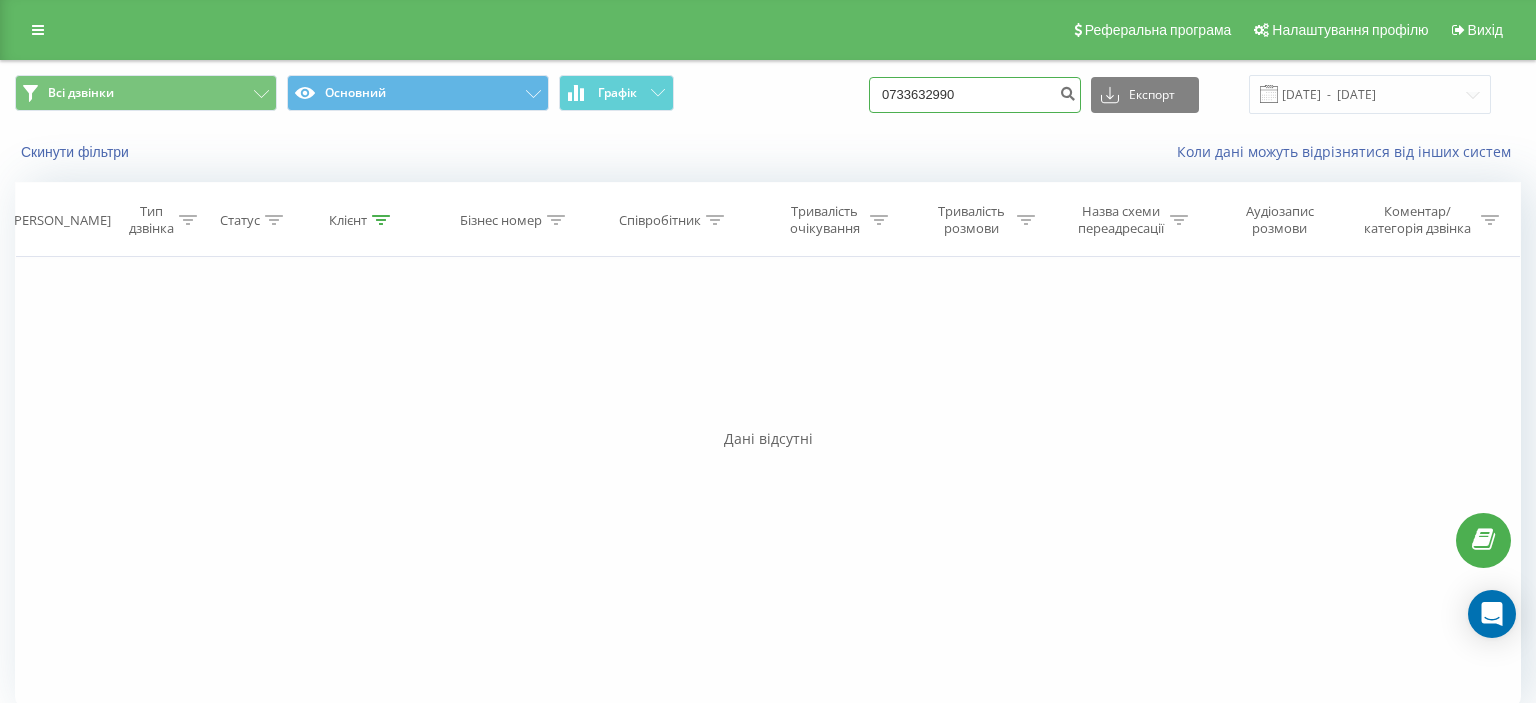 drag, startPoint x: 898, startPoint y: 102, endPoint x: 1035, endPoint y: 89, distance: 137.6154 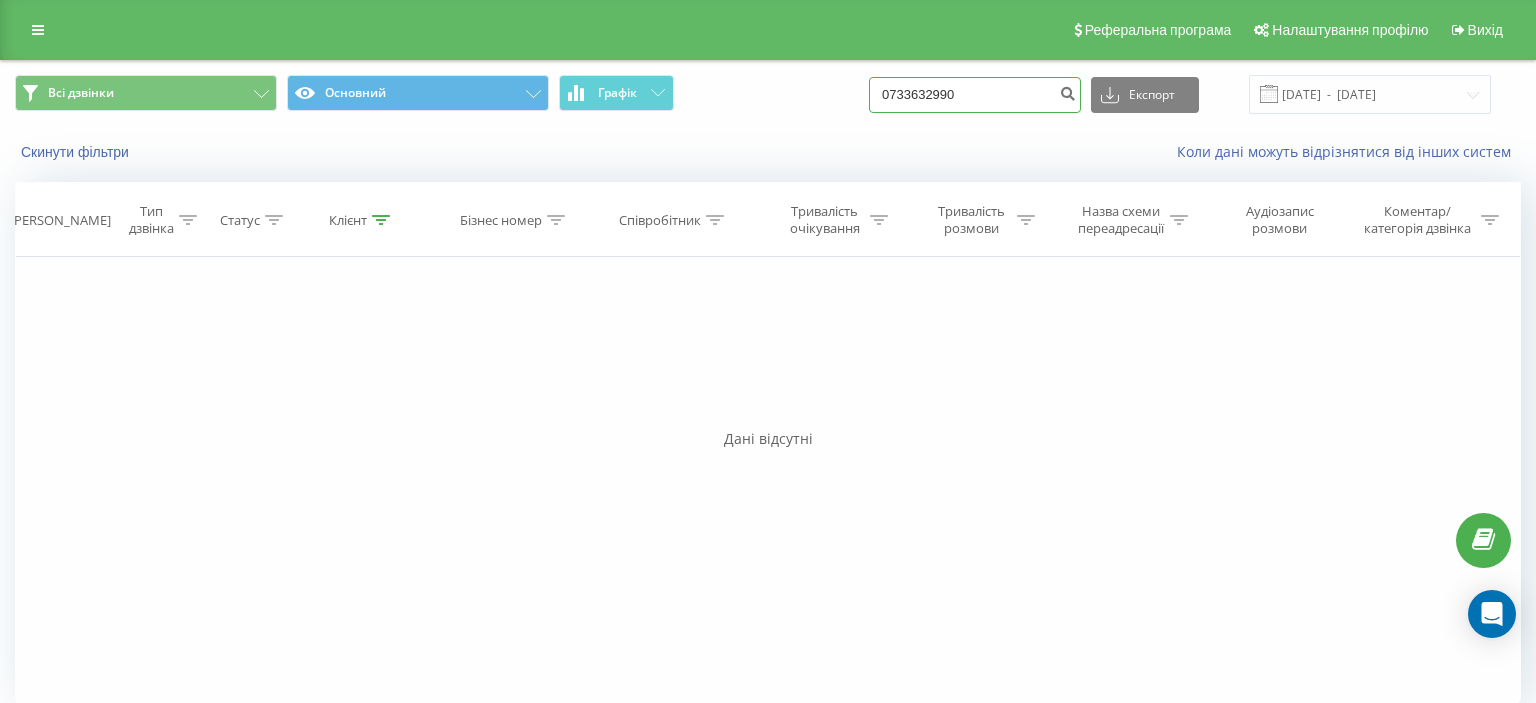 paste on "(066) 472 69 58" 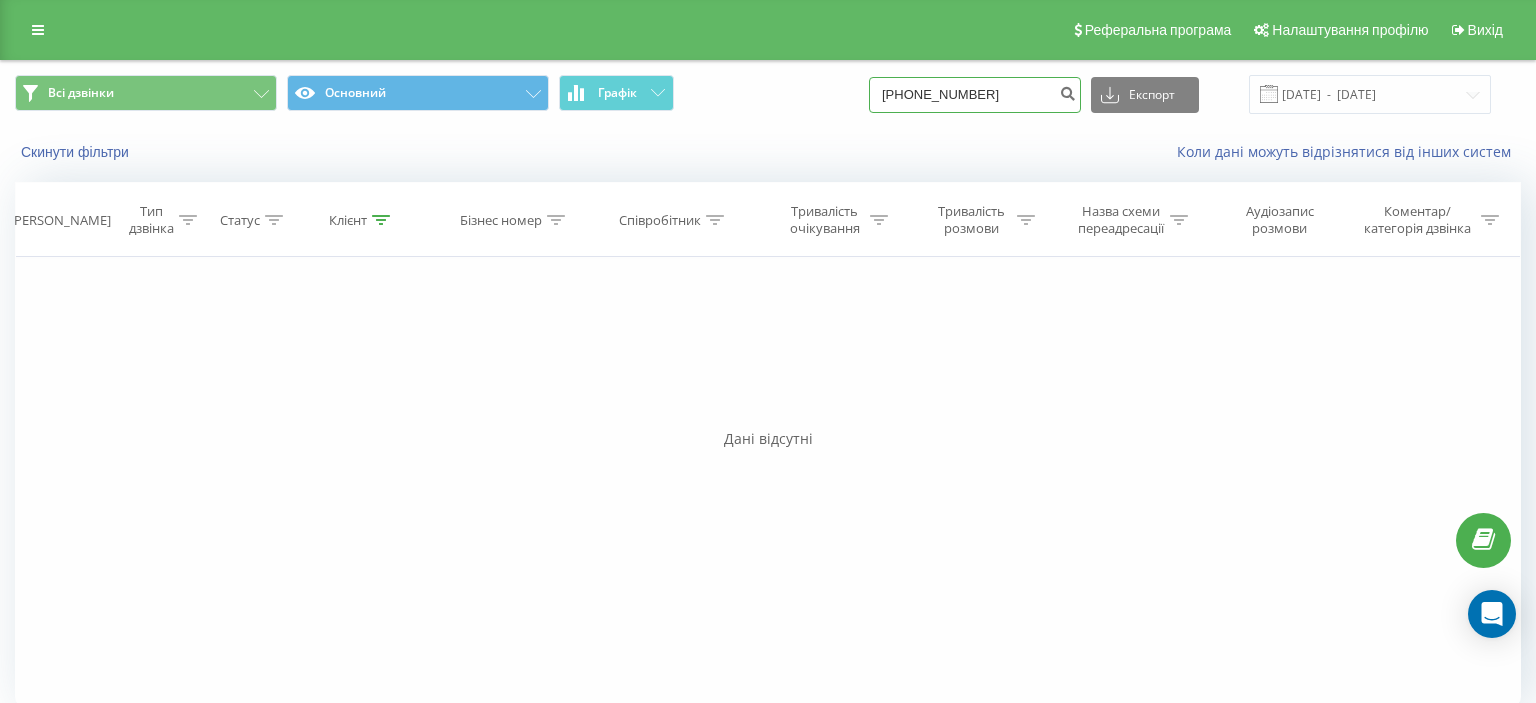 click on "(066) 472 69 58" at bounding box center [975, 95] 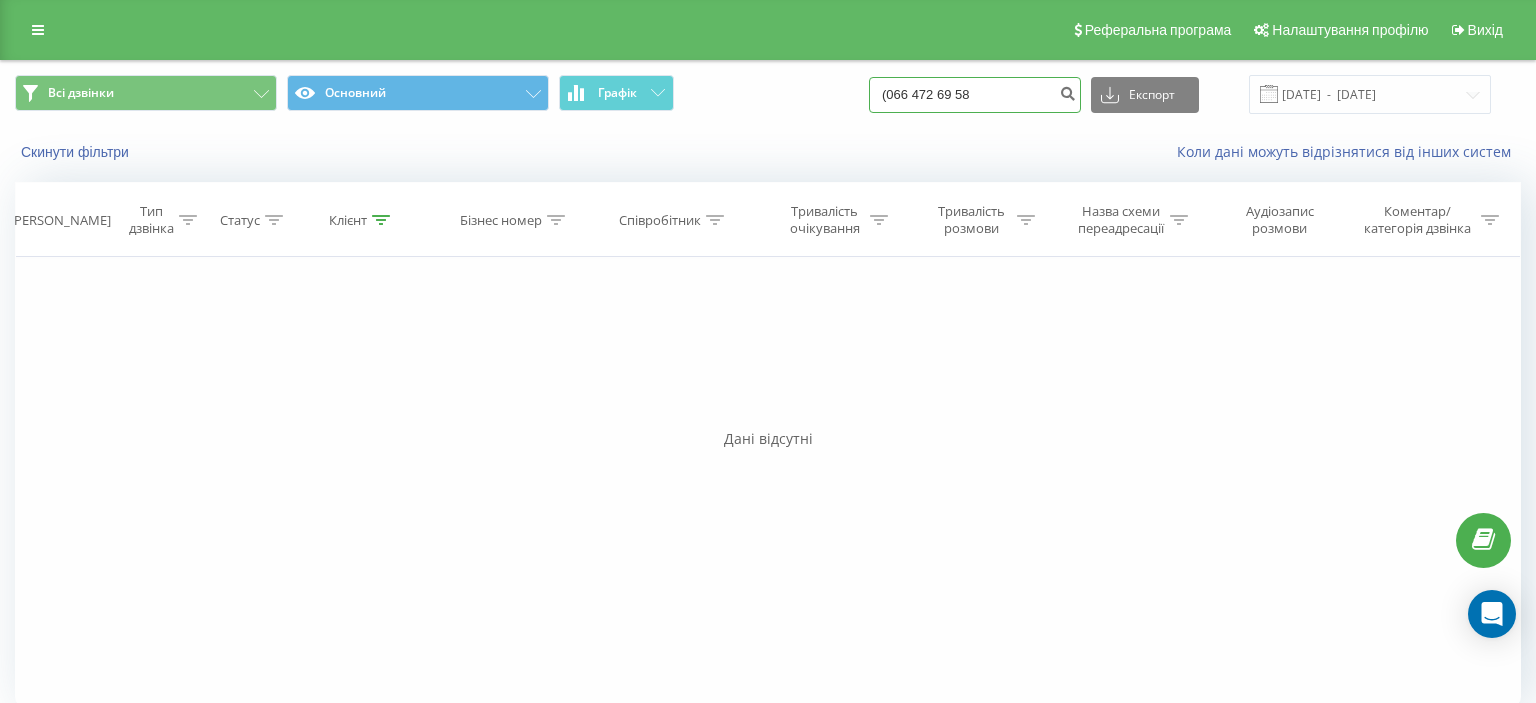click on "(066 472 69 58" at bounding box center [975, 95] 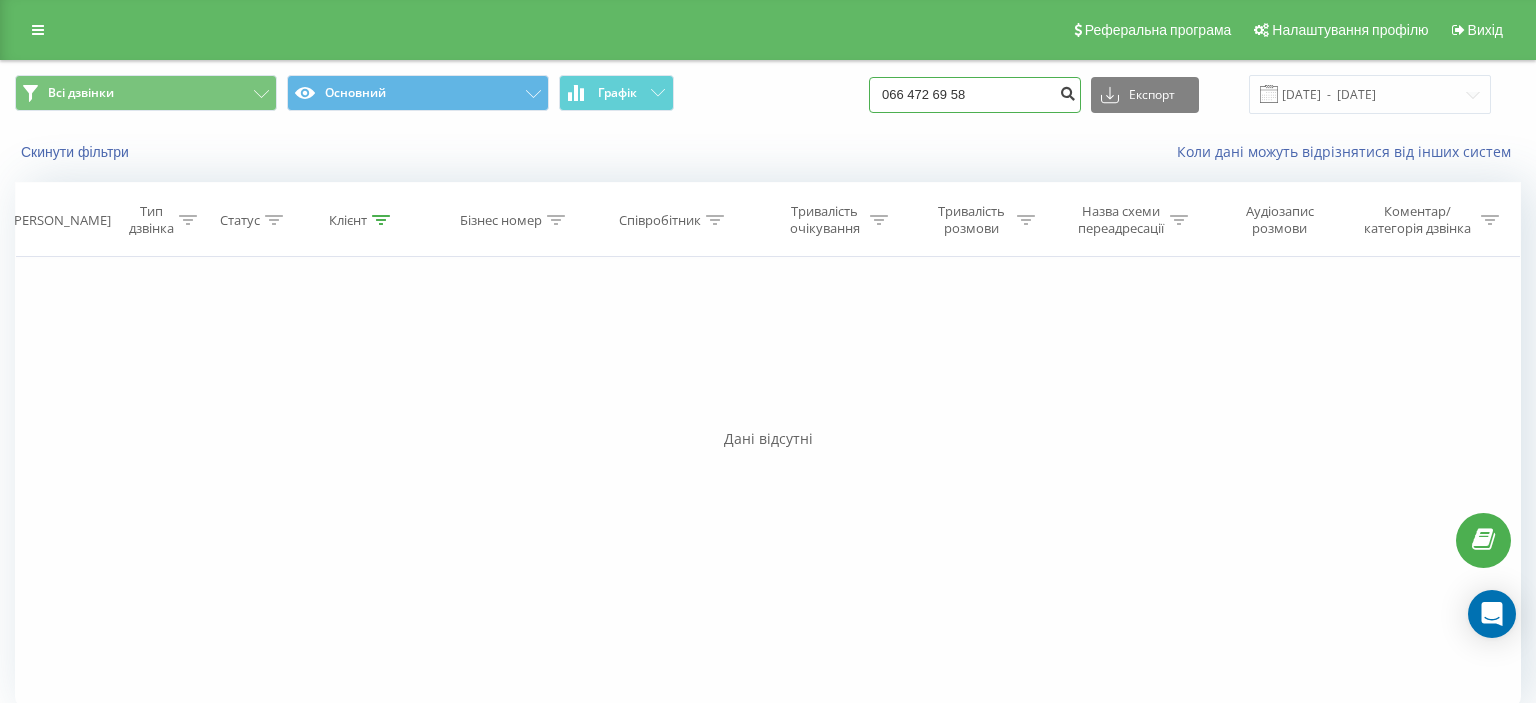 type on "066 472 69 58" 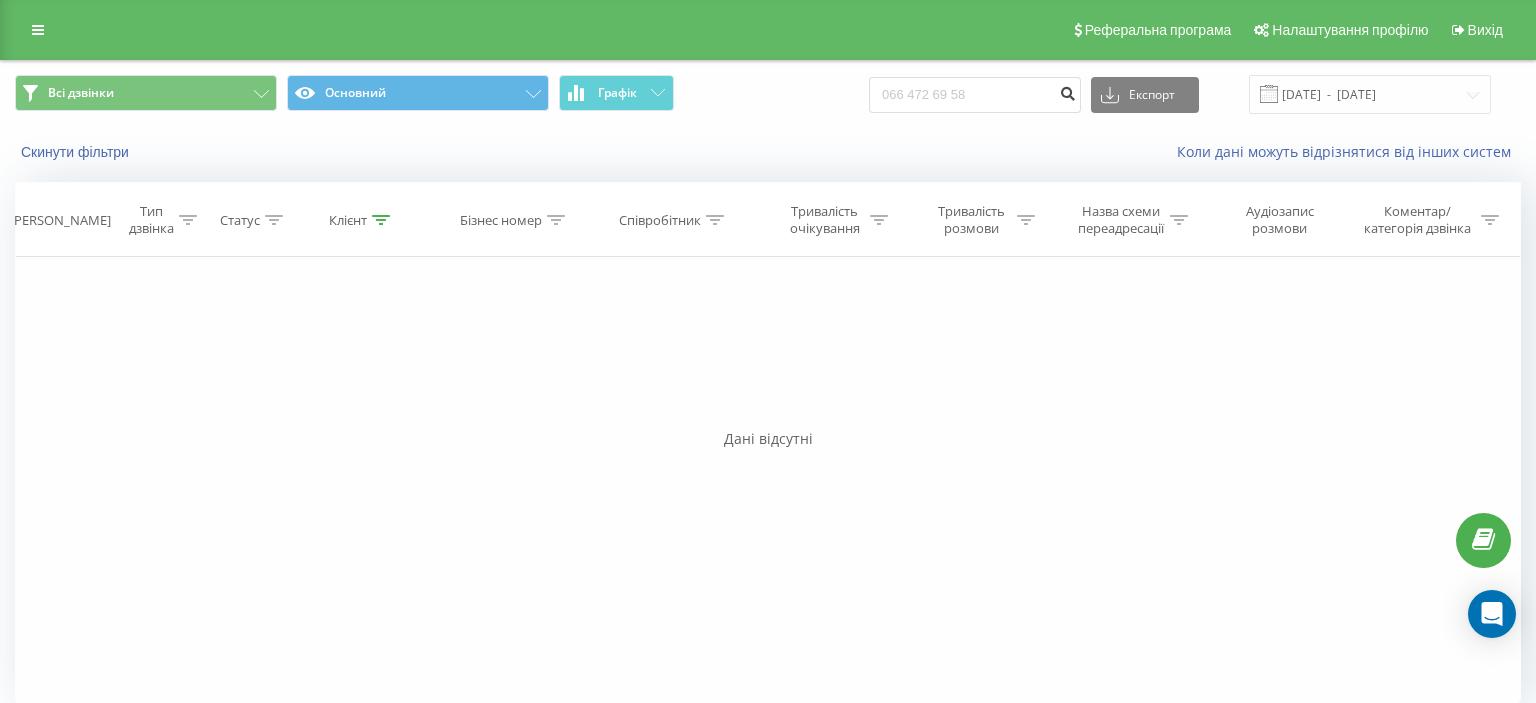 click at bounding box center (1067, 91) 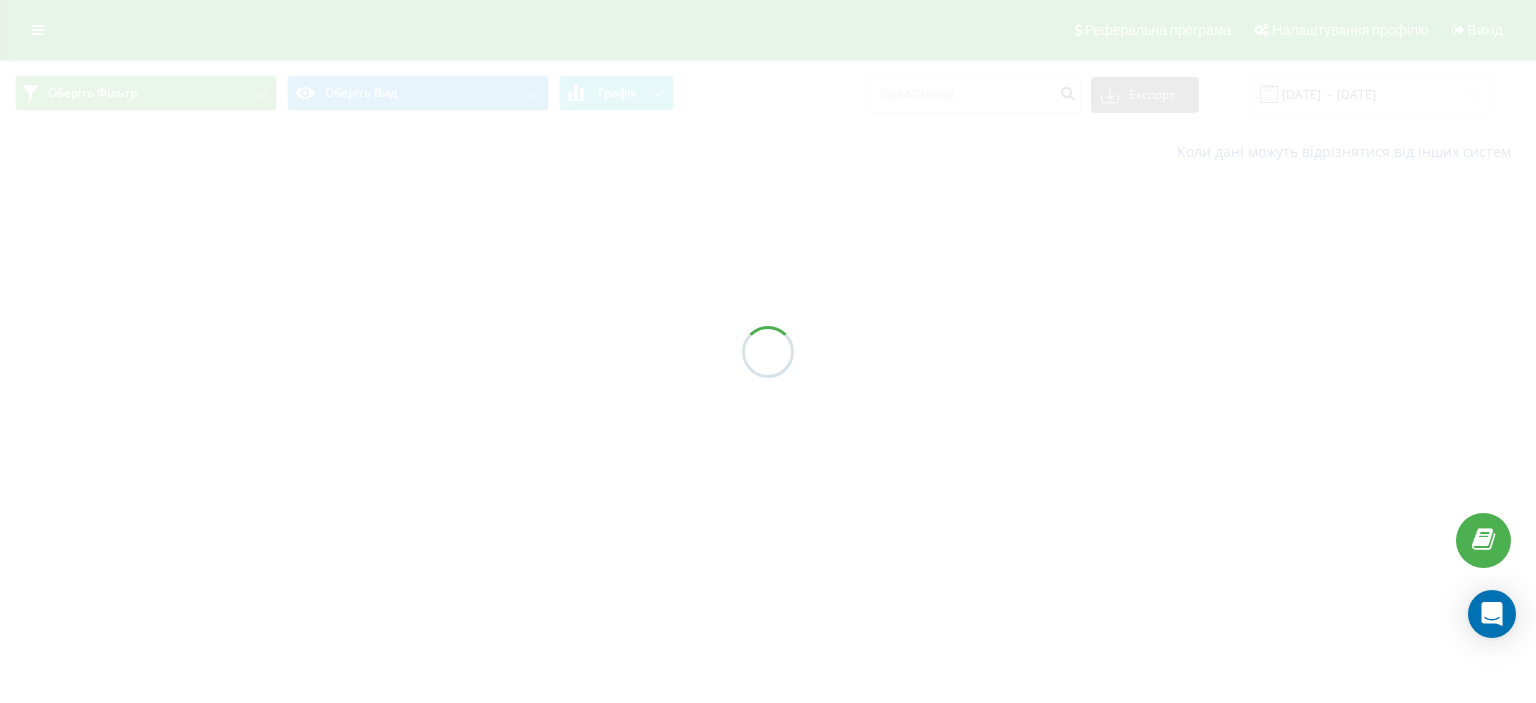 scroll, scrollTop: 0, scrollLeft: 0, axis: both 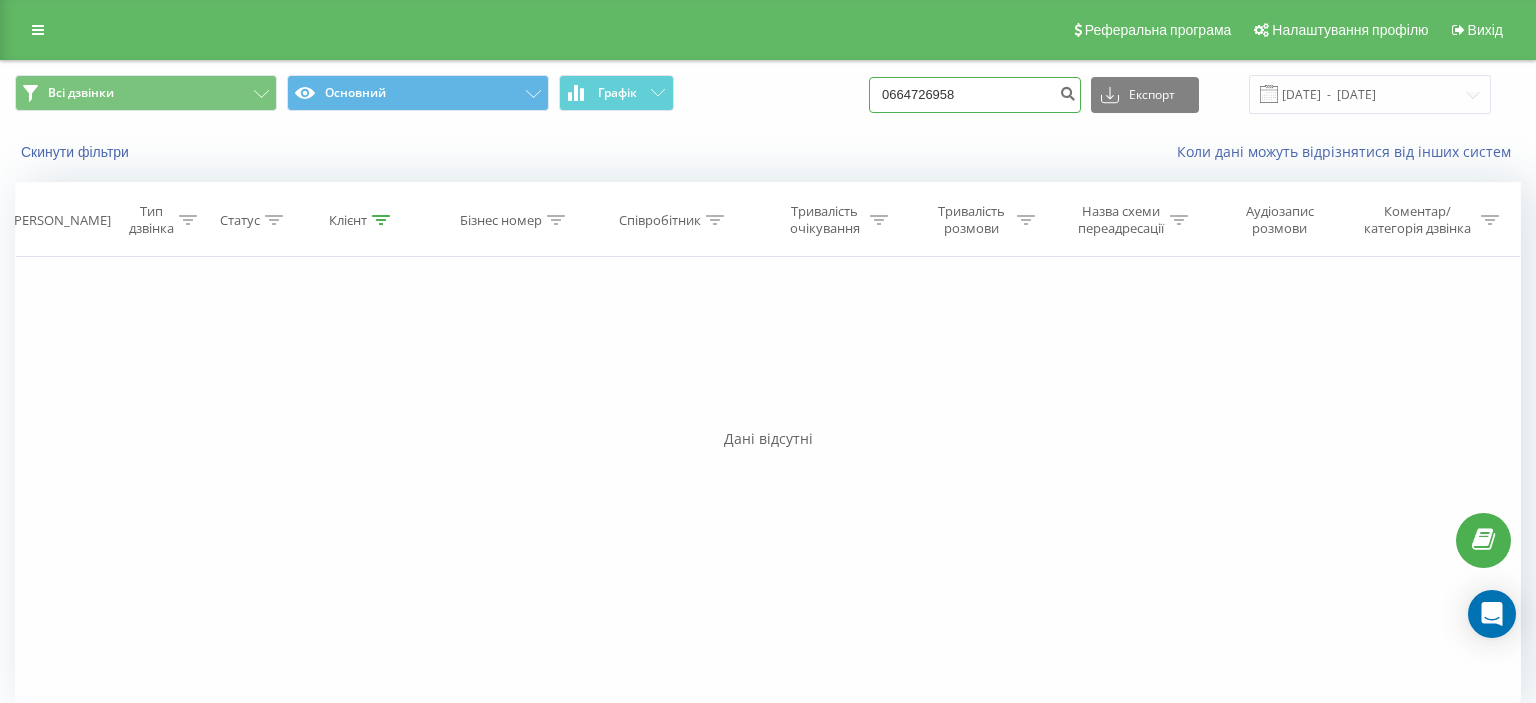 drag, startPoint x: 902, startPoint y: 96, endPoint x: 1046, endPoint y: 96, distance: 144 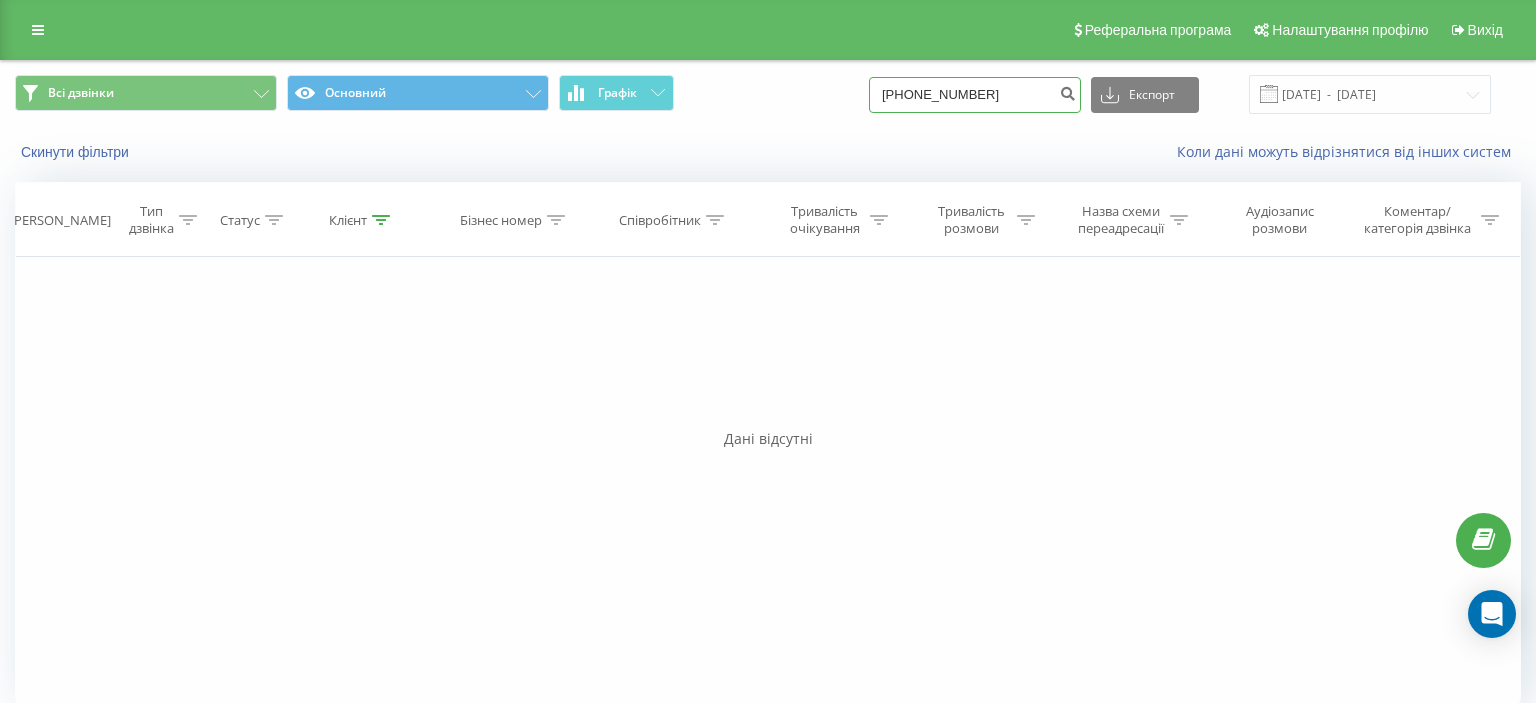 click on "(073) 888 70 10" at bounding box center [975, 95] 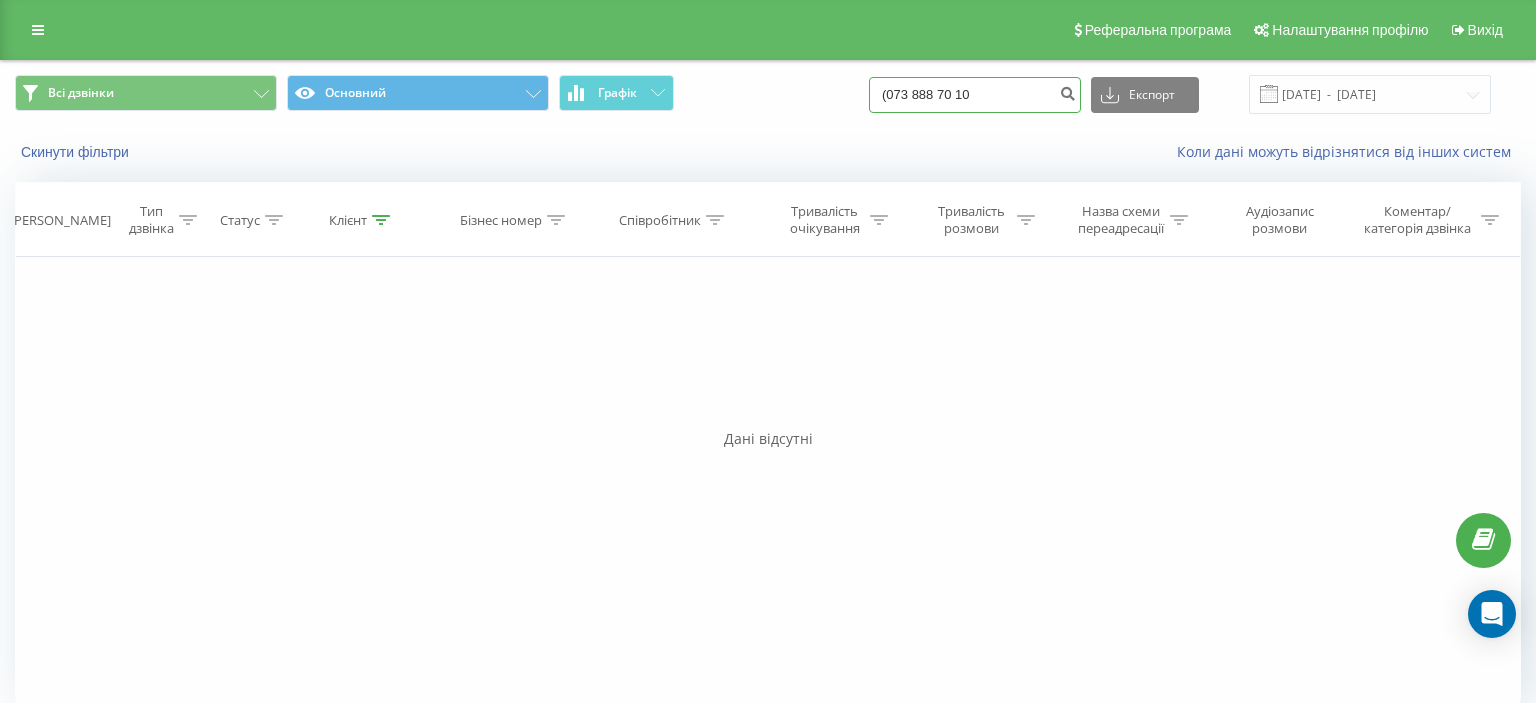 click on "(073 888 70 10" at bounding box center (975, 95) 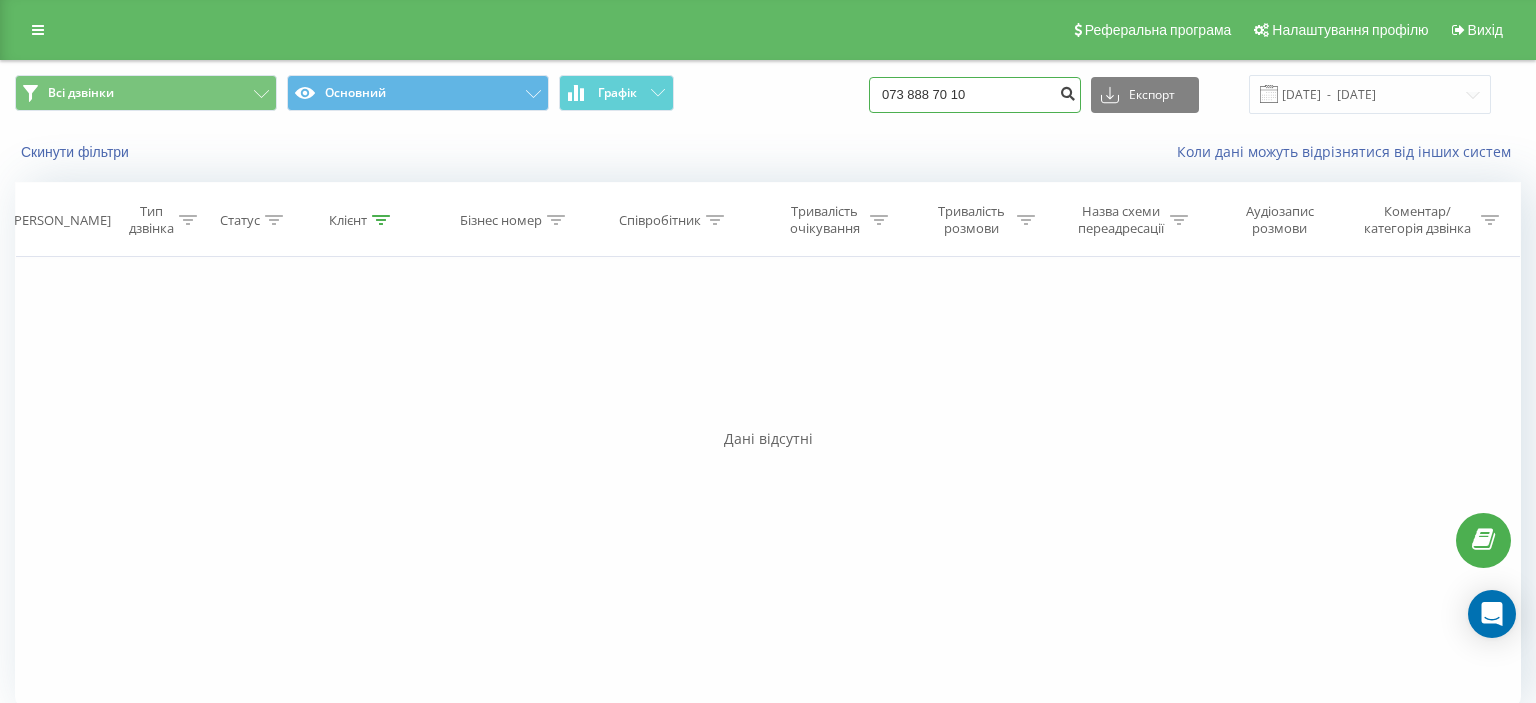 type on "073 888 70 10" 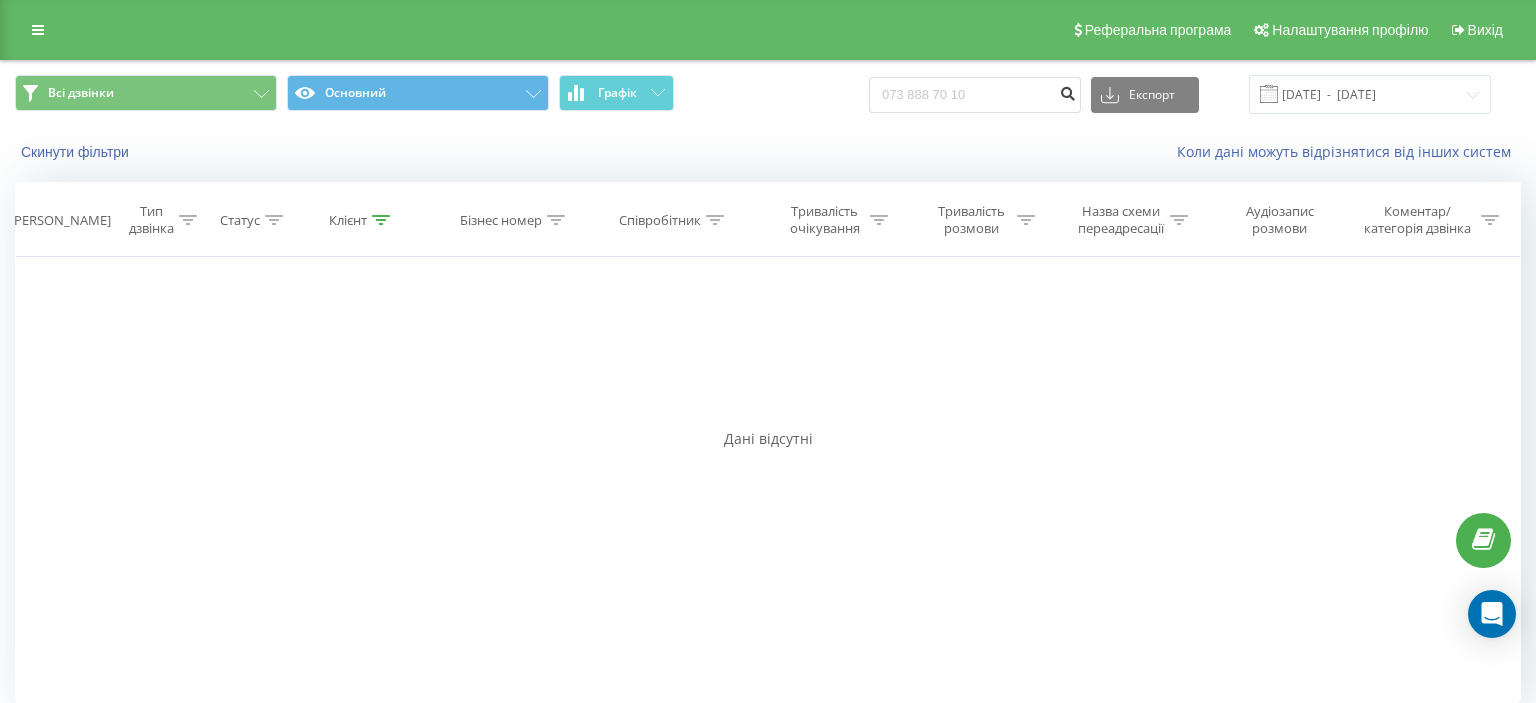 click at bounding box center [1067, 91] 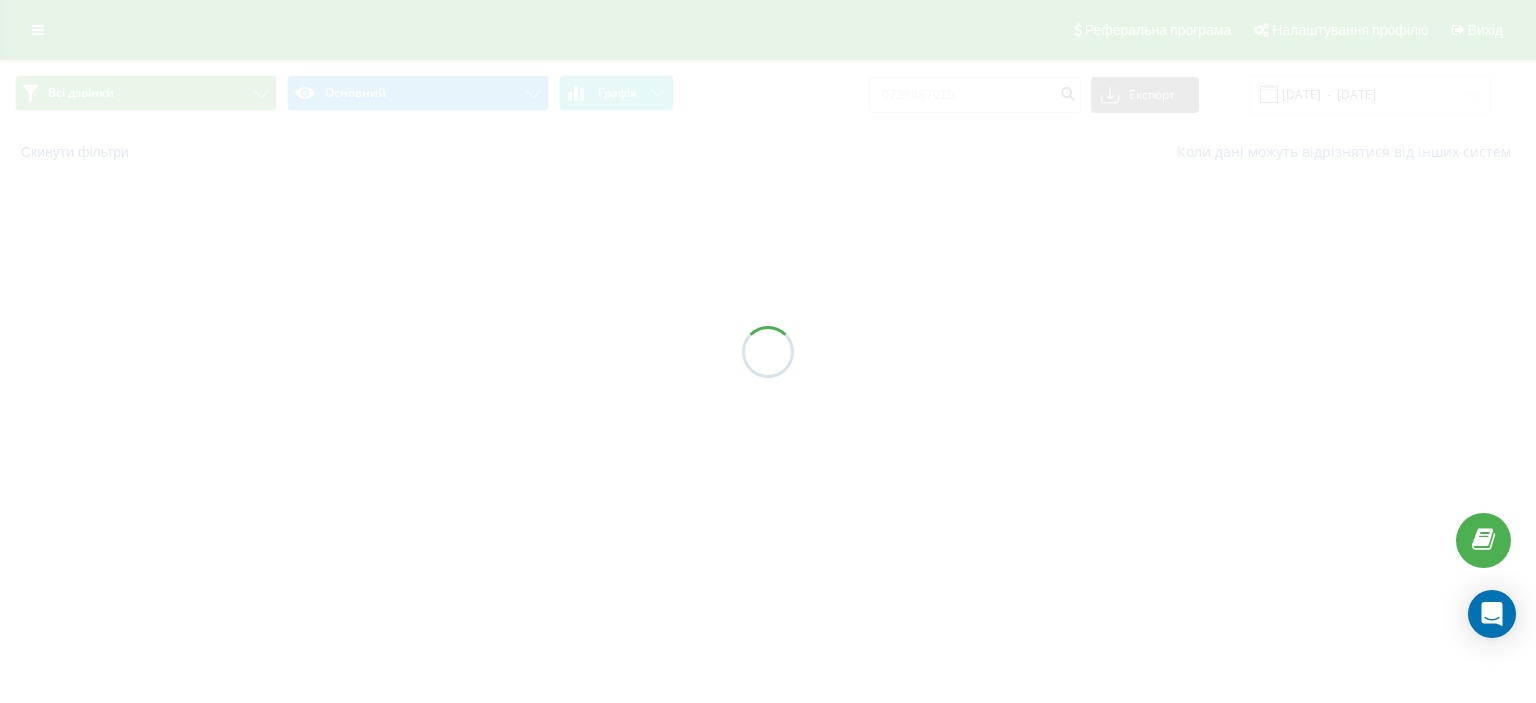 scroll, scrollTop: 0, scrollLeft: 0, axis: both 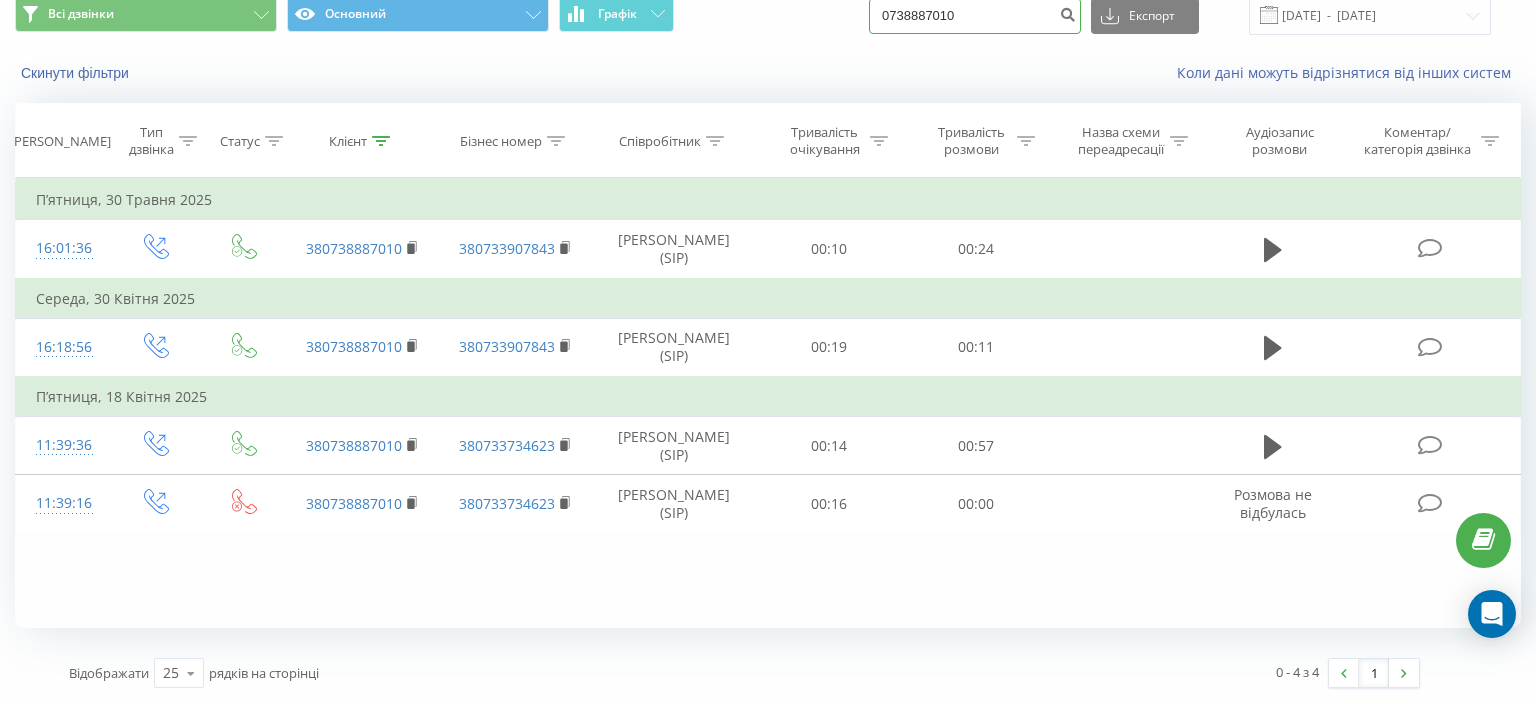 drag, startPoint x: 905, startPoint y: 22, endPoint x: 989, endPoint y: 18, distance: 84.095184 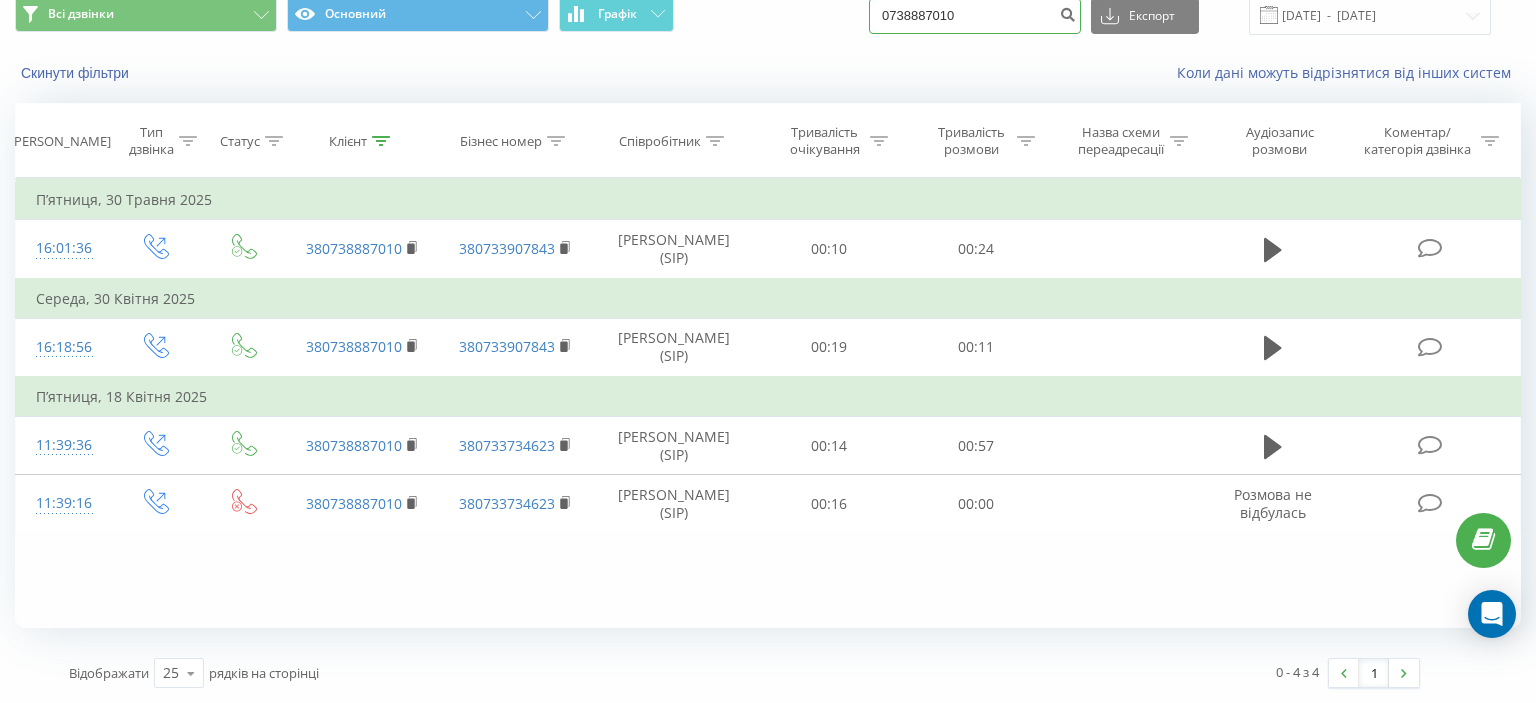 paste on "(063) 915 50 8" 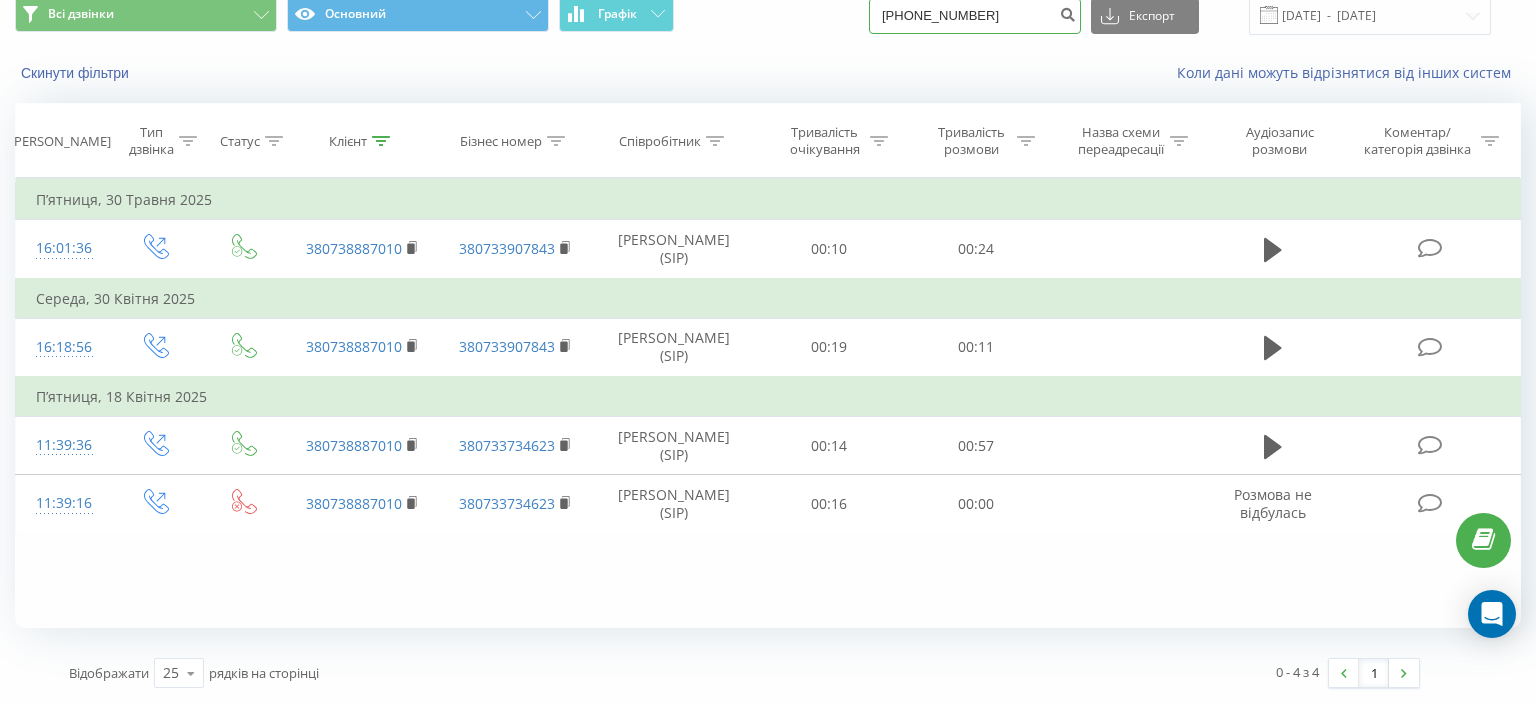 click on "(063) 915 50 80" at bounding box center [975, 16] 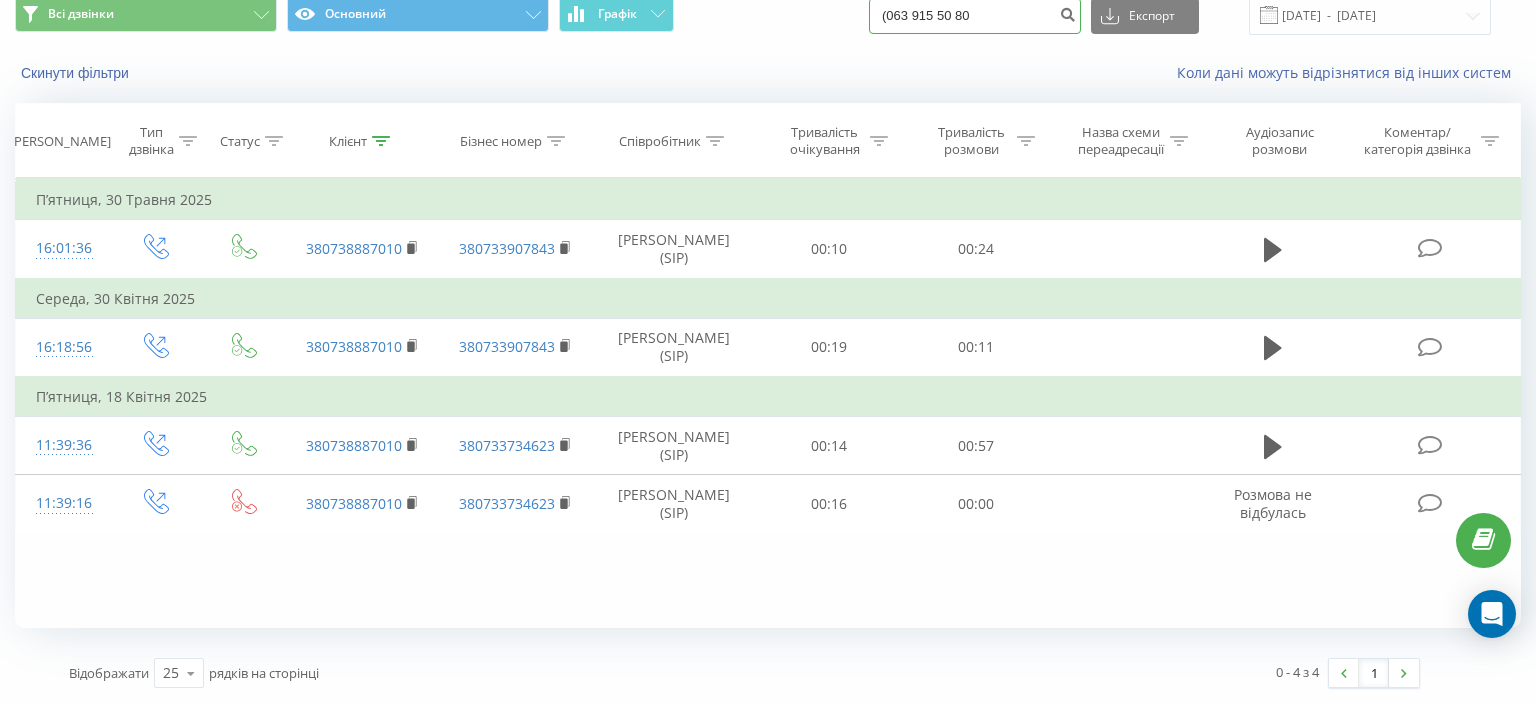 click on "(063 915 50 80" at bounding box center [975, 16] 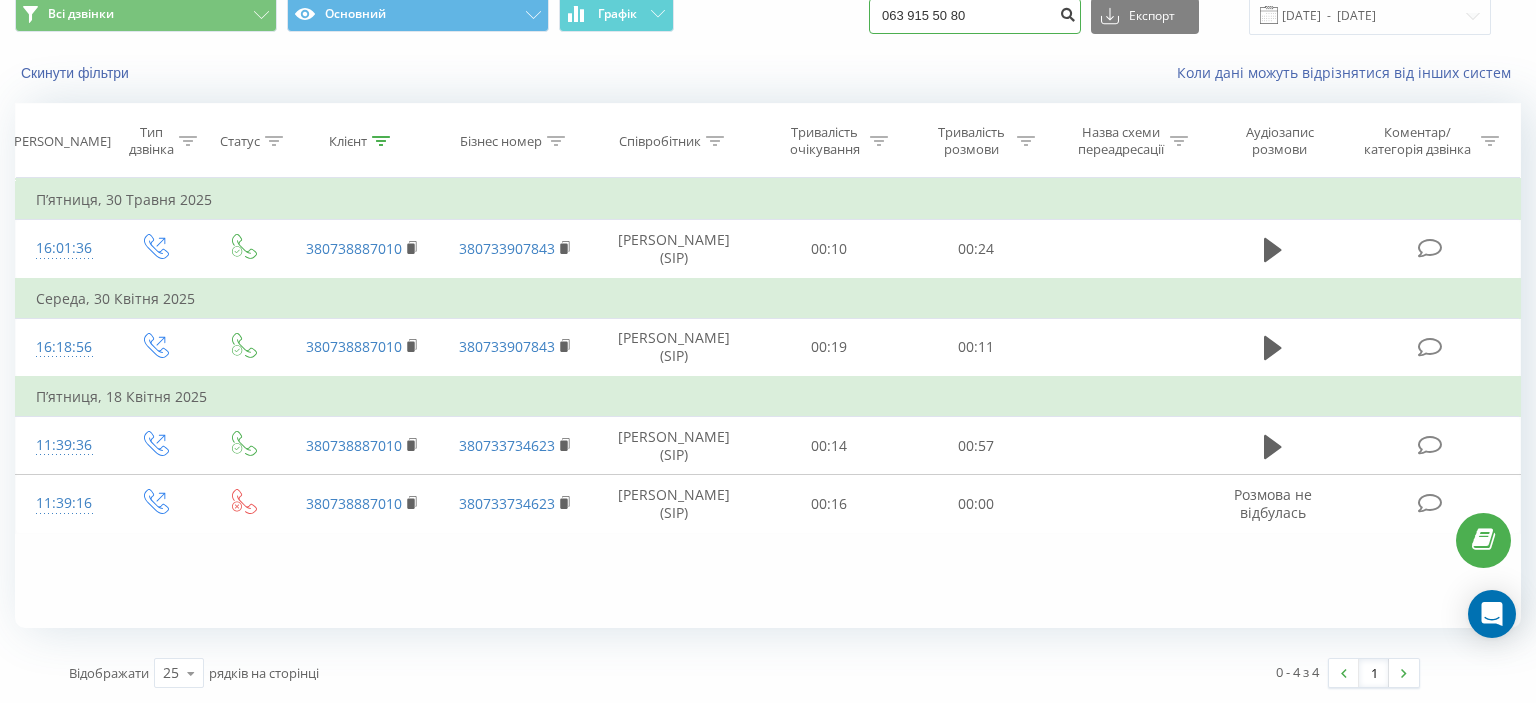type on "063 915 50 80" 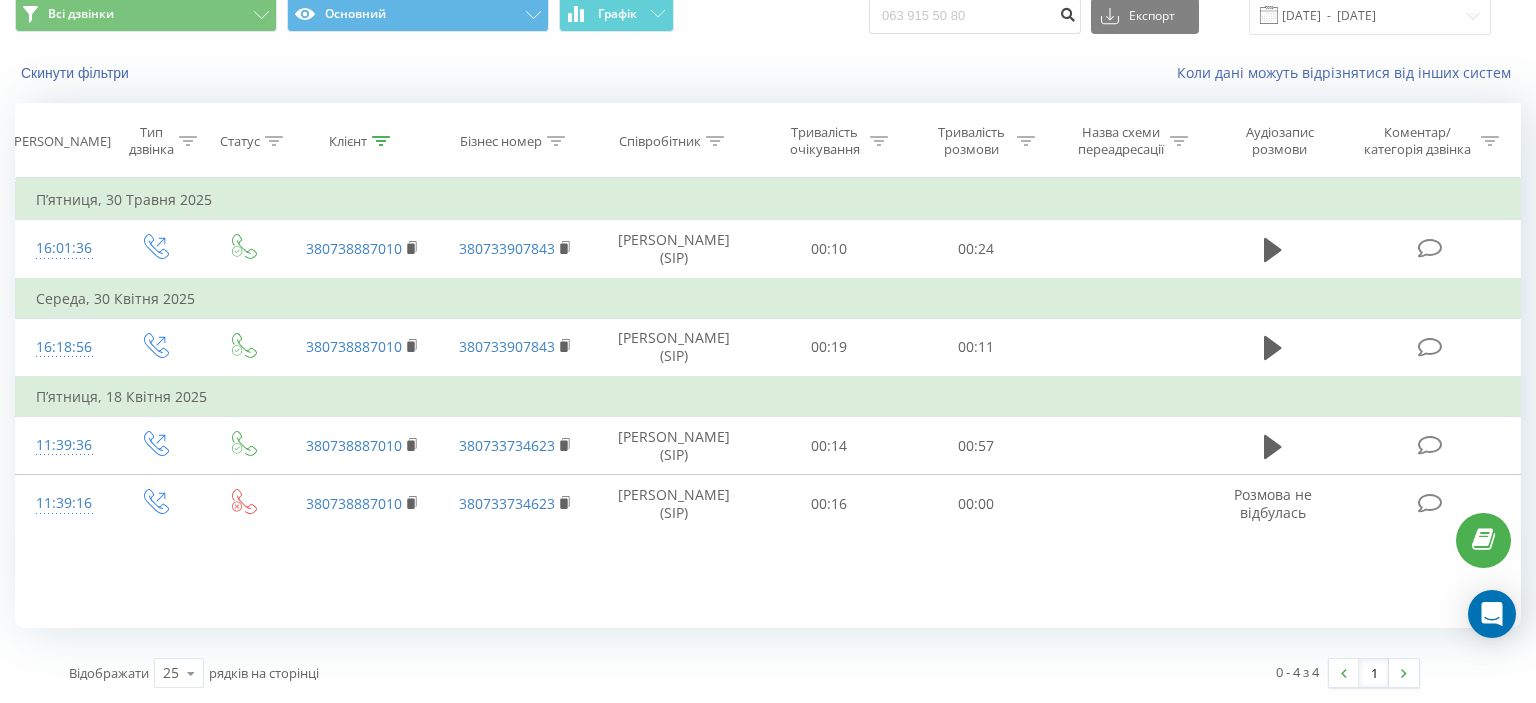click at bounding box center (1067, 12) 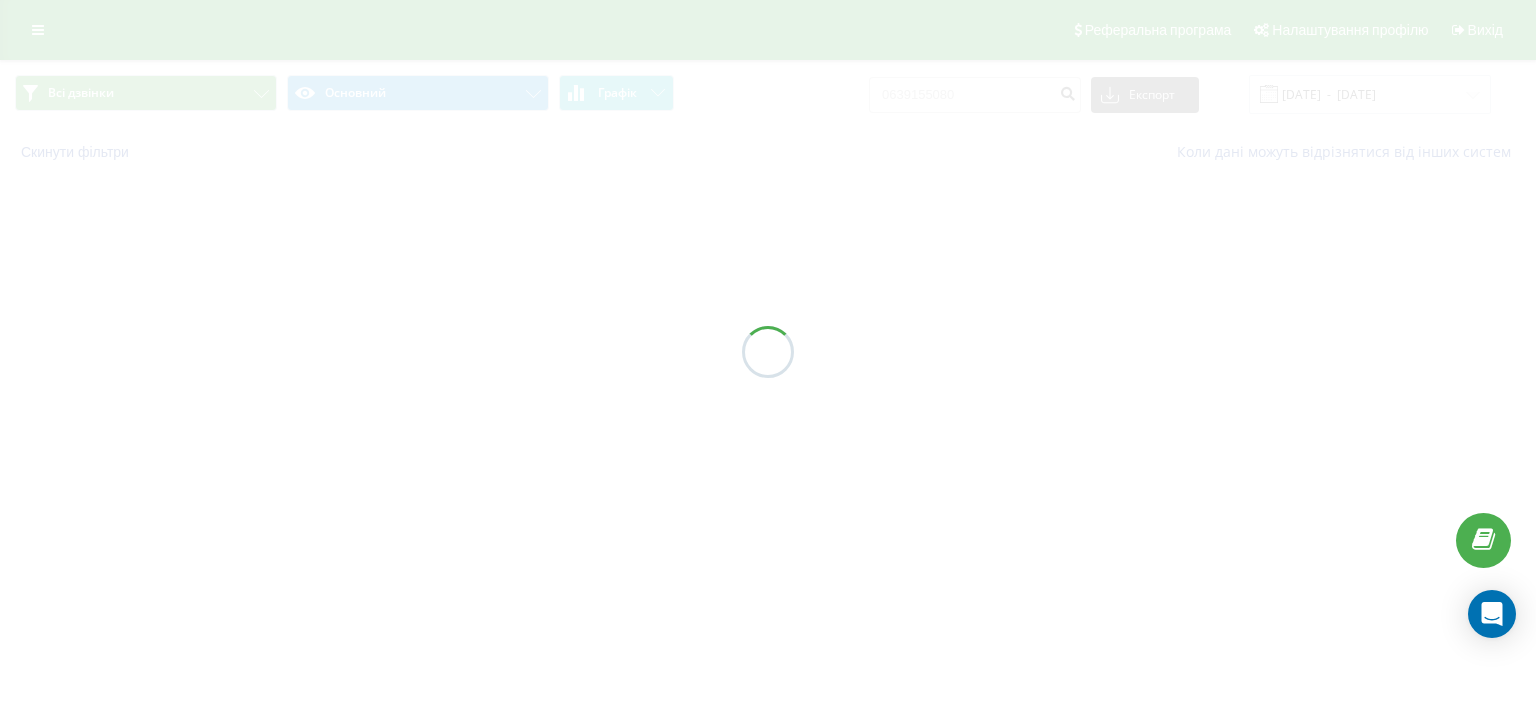 scroll, scrollTop: 0, scrollLeft: 0, axis: both 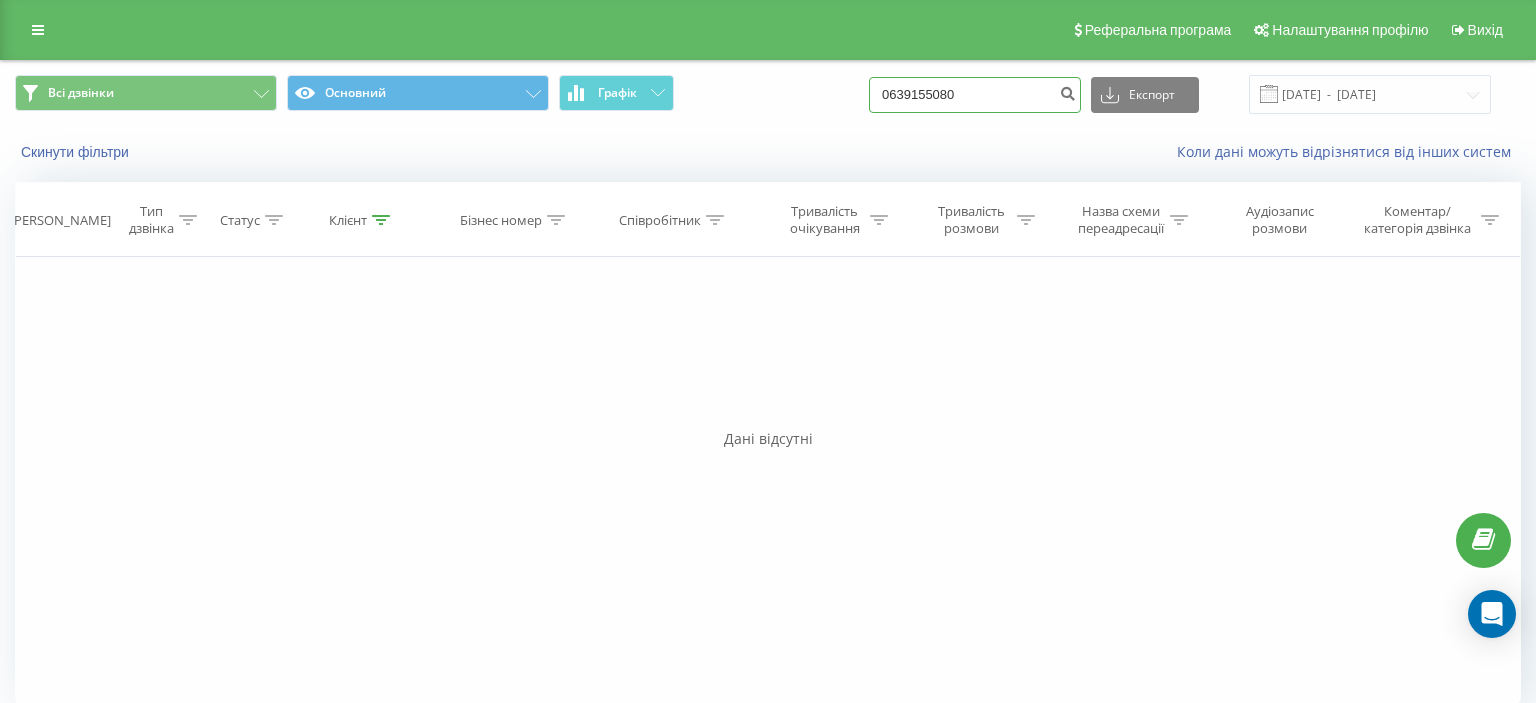drag, startPoint x: 904, startPoint y: 99, endPoint x: 996, endPoint y: 98, distance: 92.00543 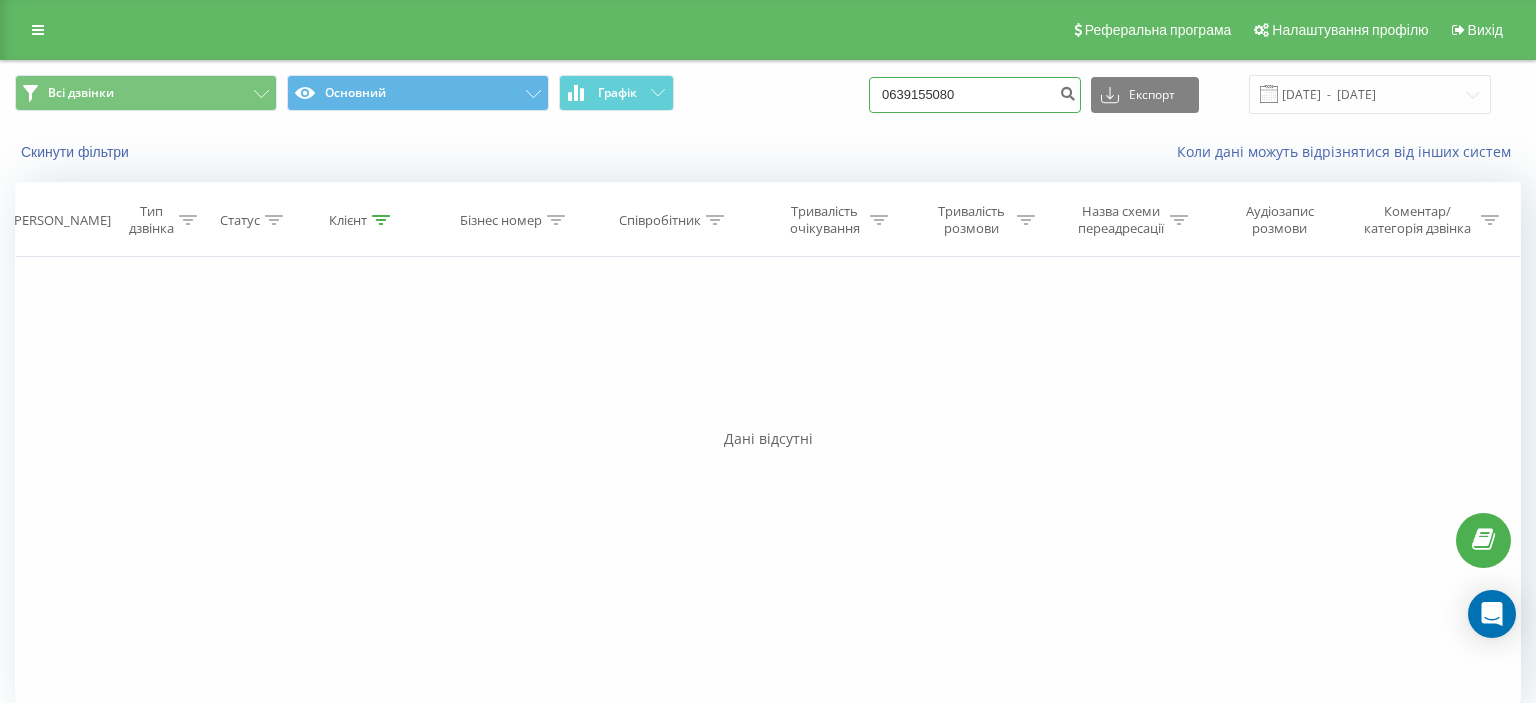 paste on "(050) 567 94 44" 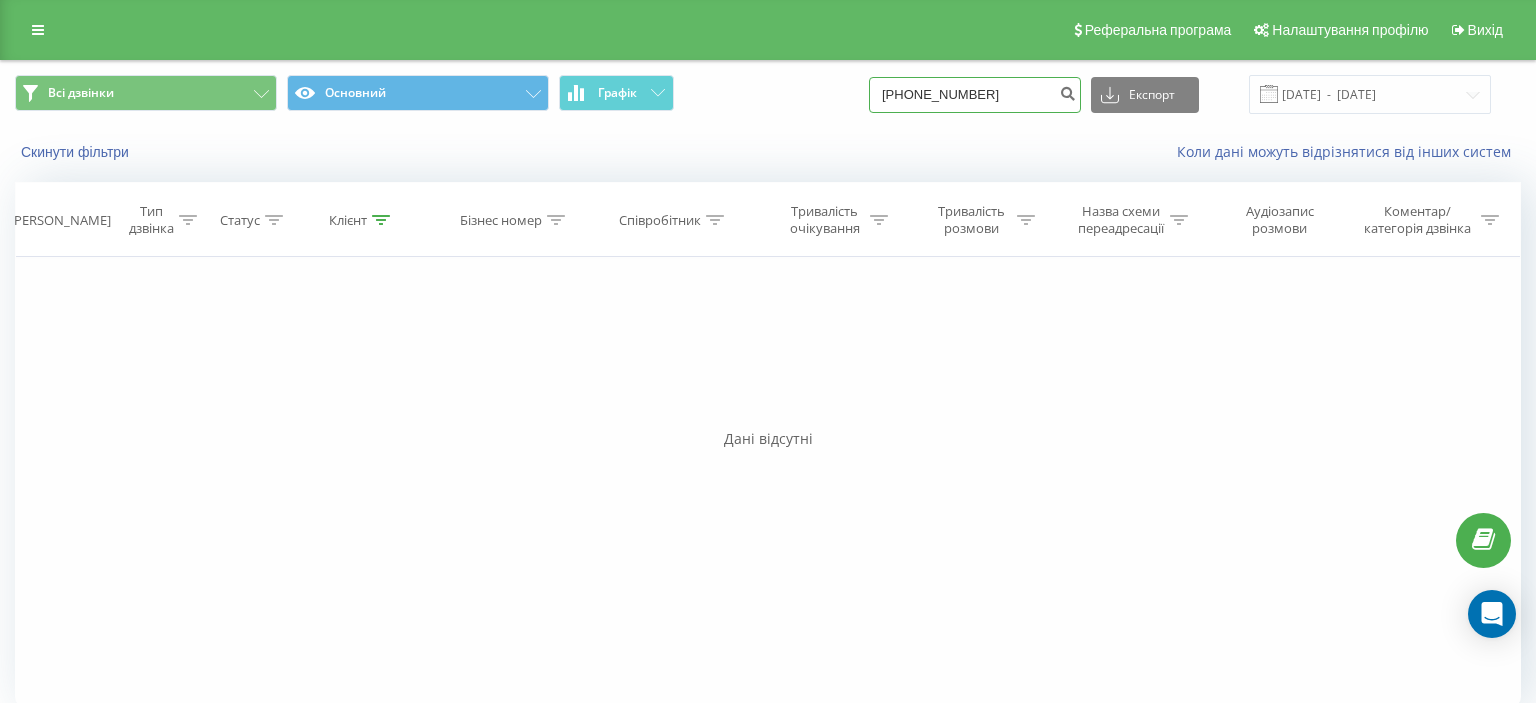 click on "(050) 567 94 44" at bounding box center [975, 95] 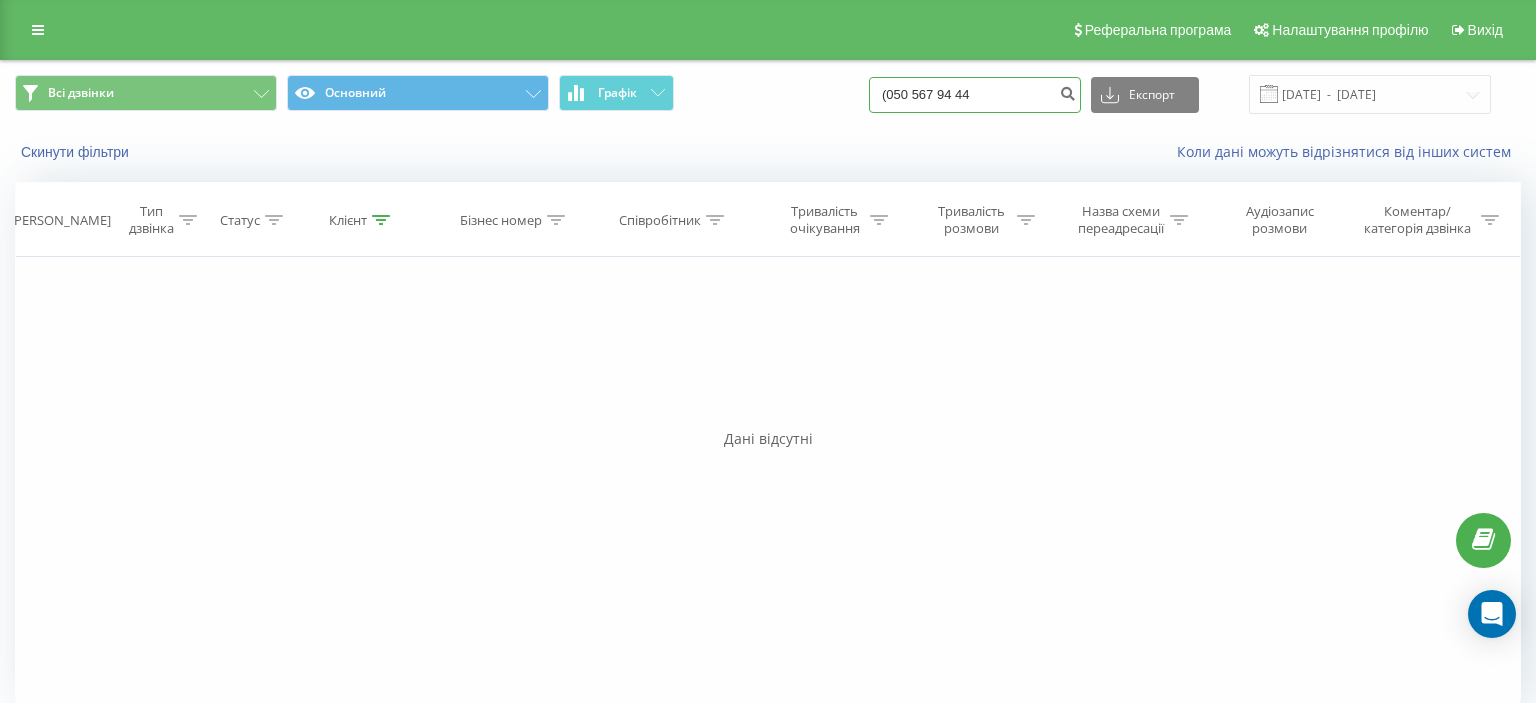 click on "(050 567 94 44" at bounding box center (975, 95) 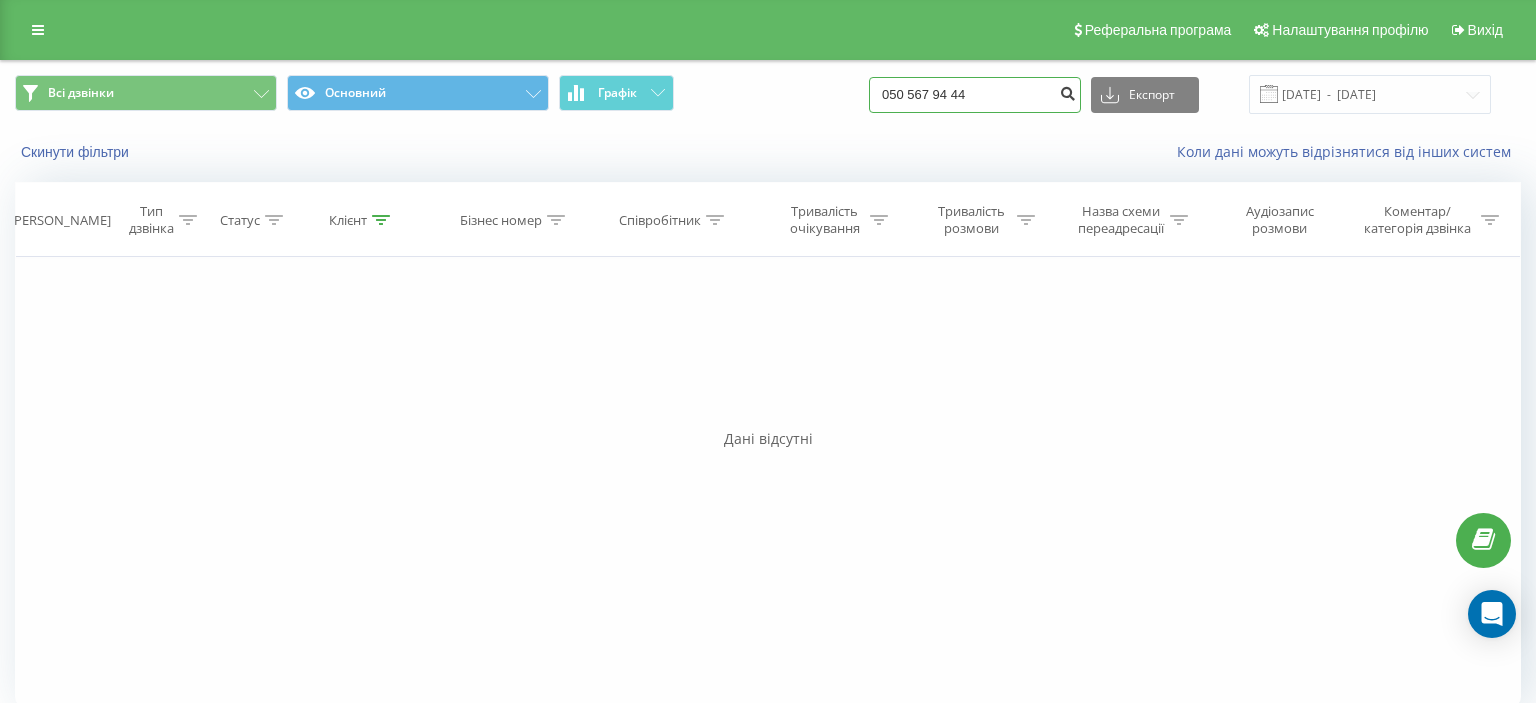 type on "050 567 94 44" 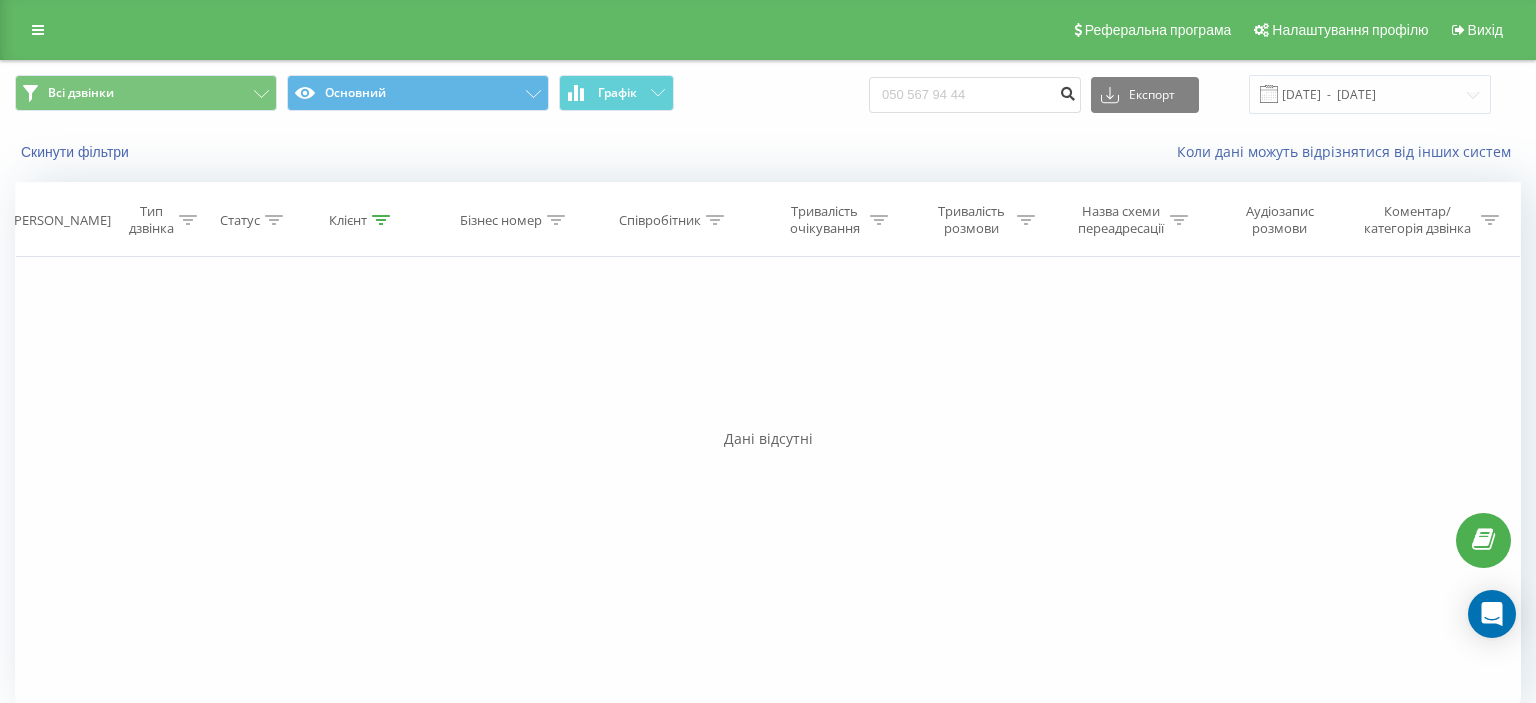 click at bounding box center (1067, 91) 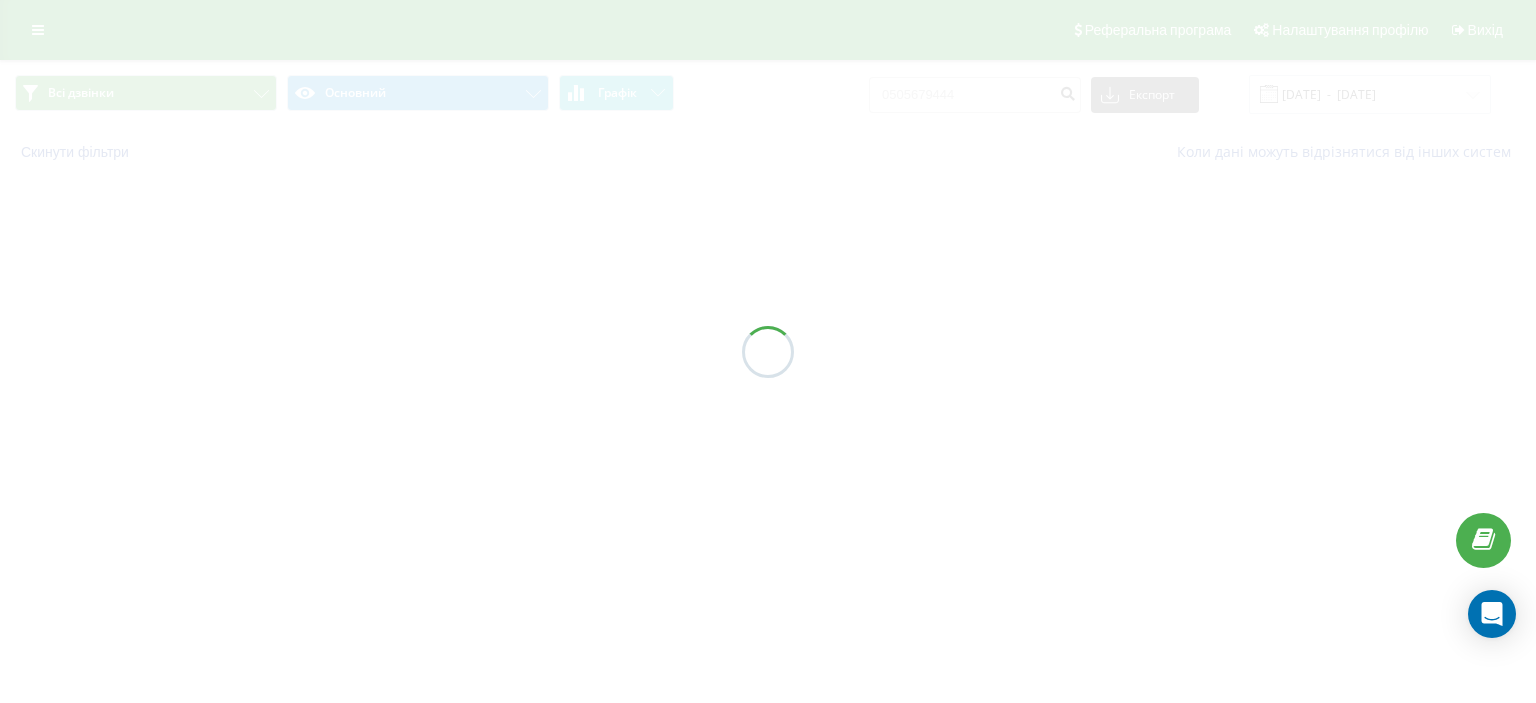 scroll, scrollTop: 0, scrollLeft: 0, axis: both 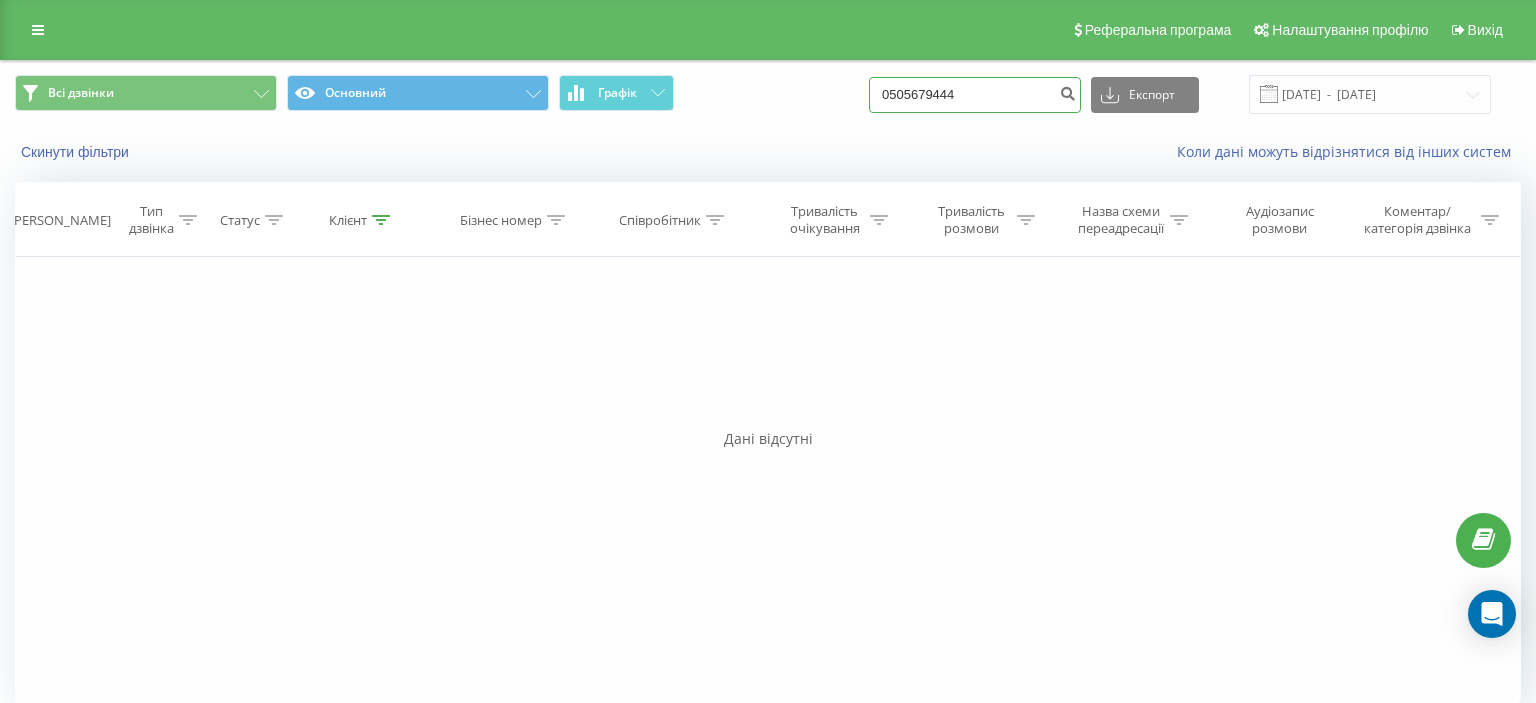 drag, startPoint x: 902, startPoint y: 98, endPoint x: 994, endPoint y: 96, distance: 92.021736 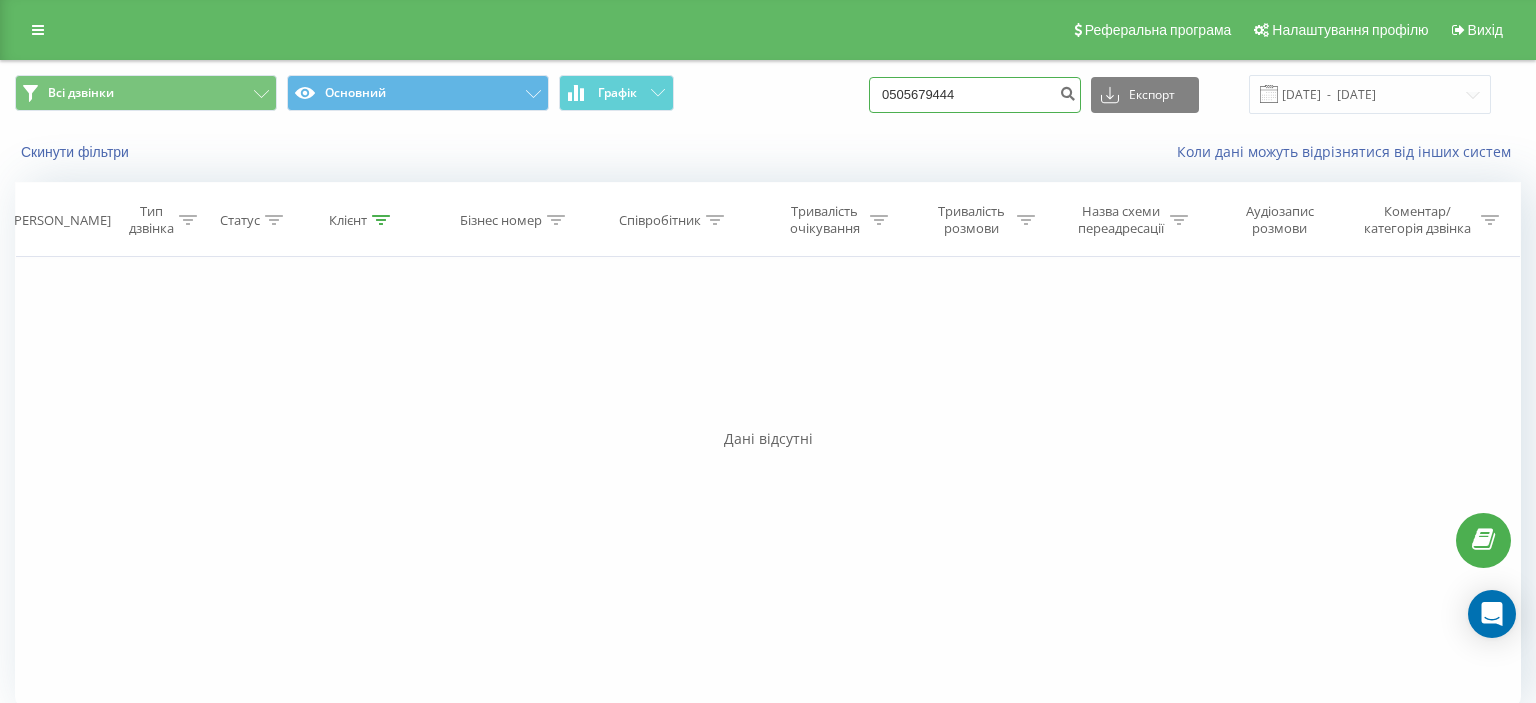 paste on "[PHONE_NUMBER]" 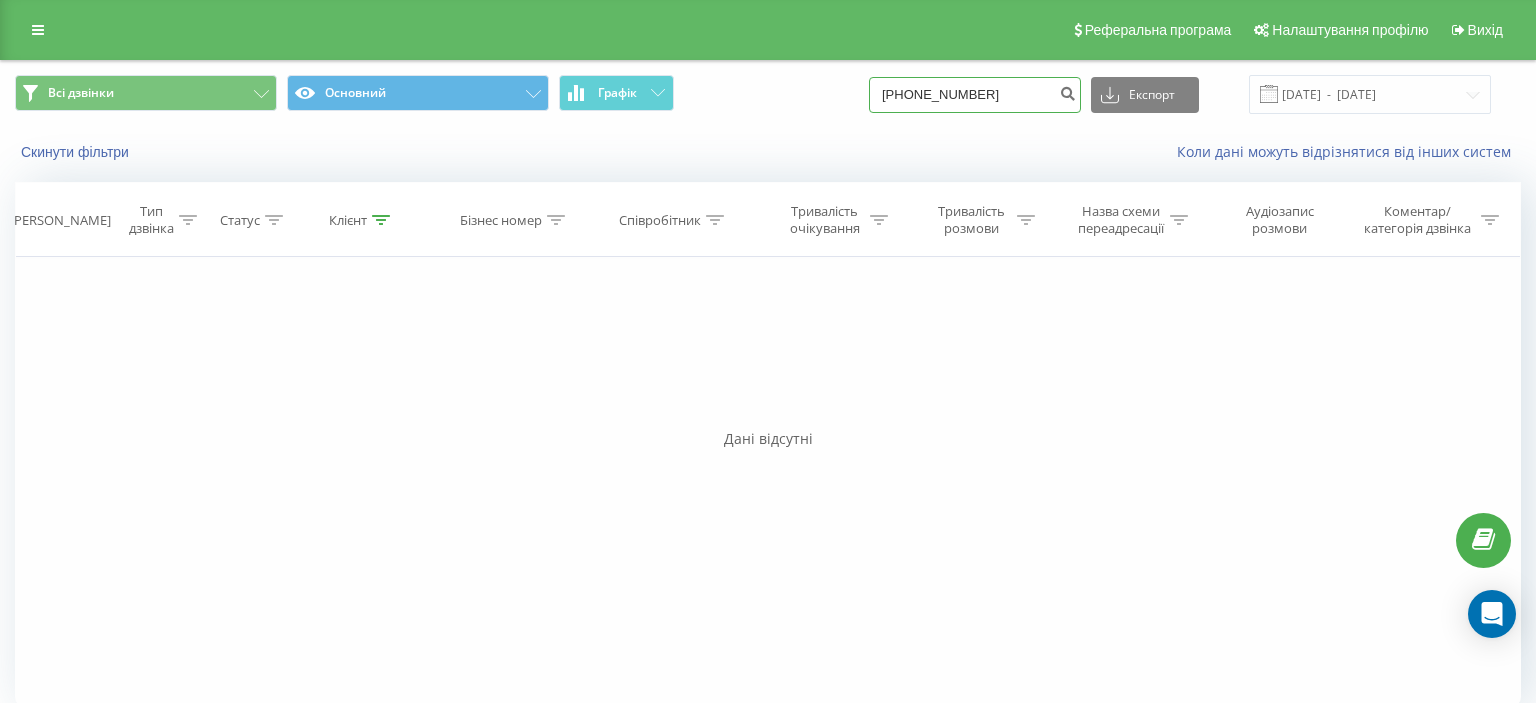 click on "[PHONE_NUMBER]" at bounding box center [975, 95] 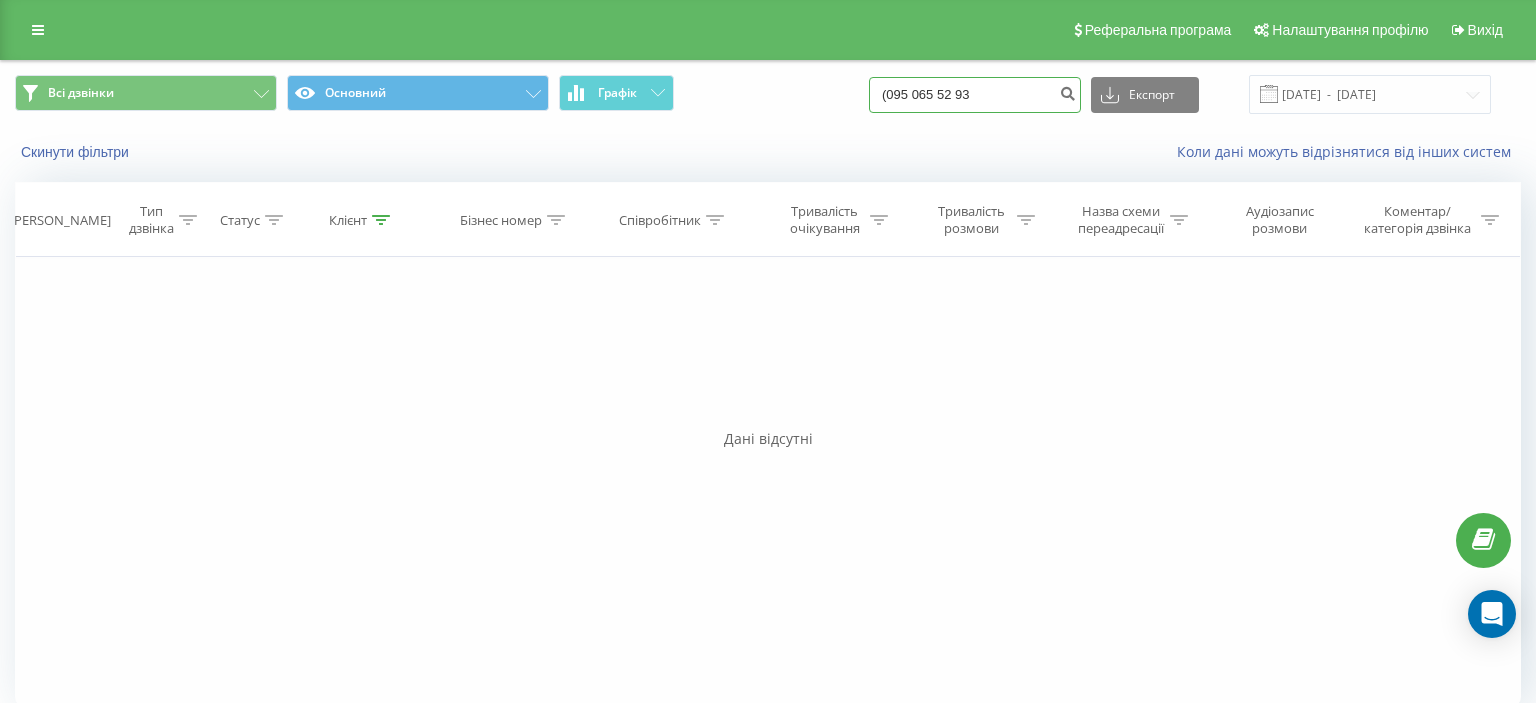 click on "(095 065 52 93" at bounding box center (975, 95) 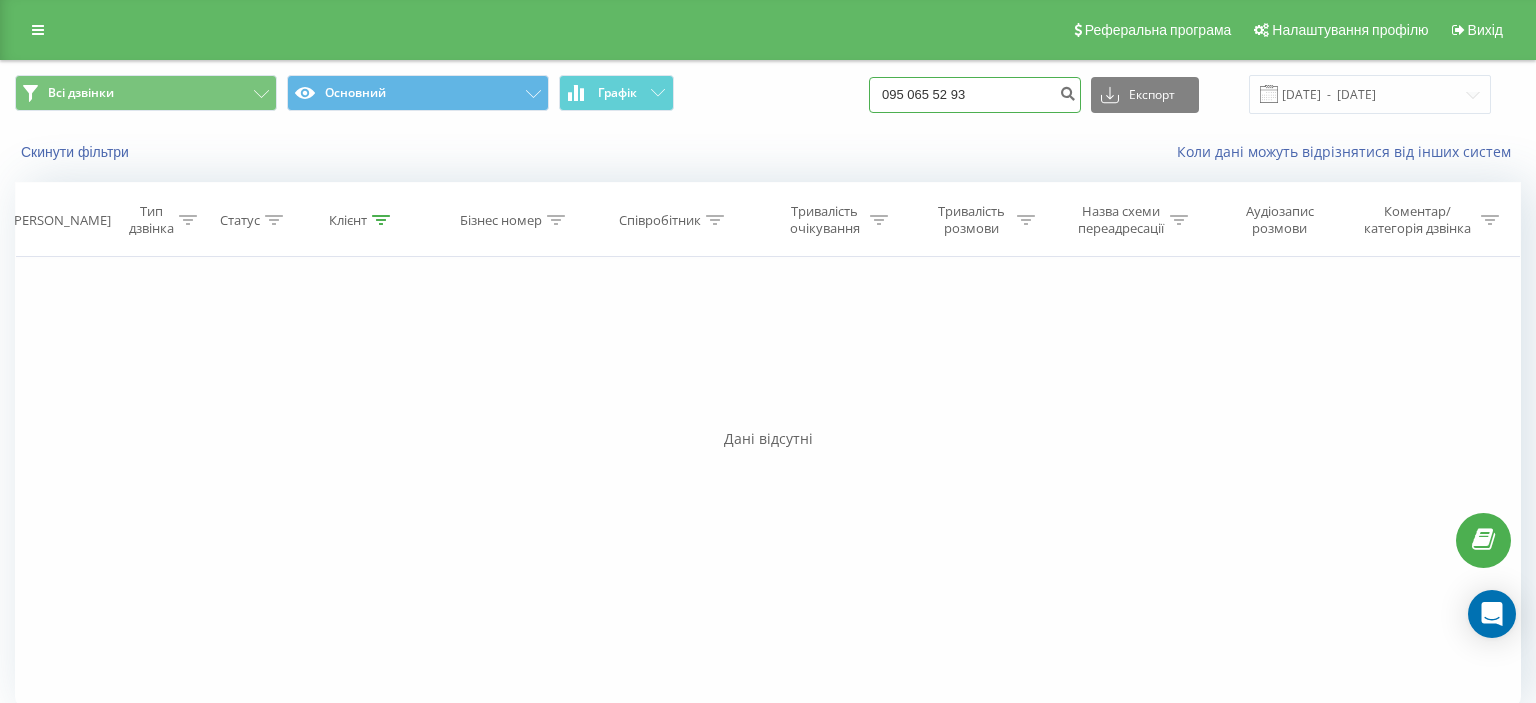 type on "095 065 52 93" 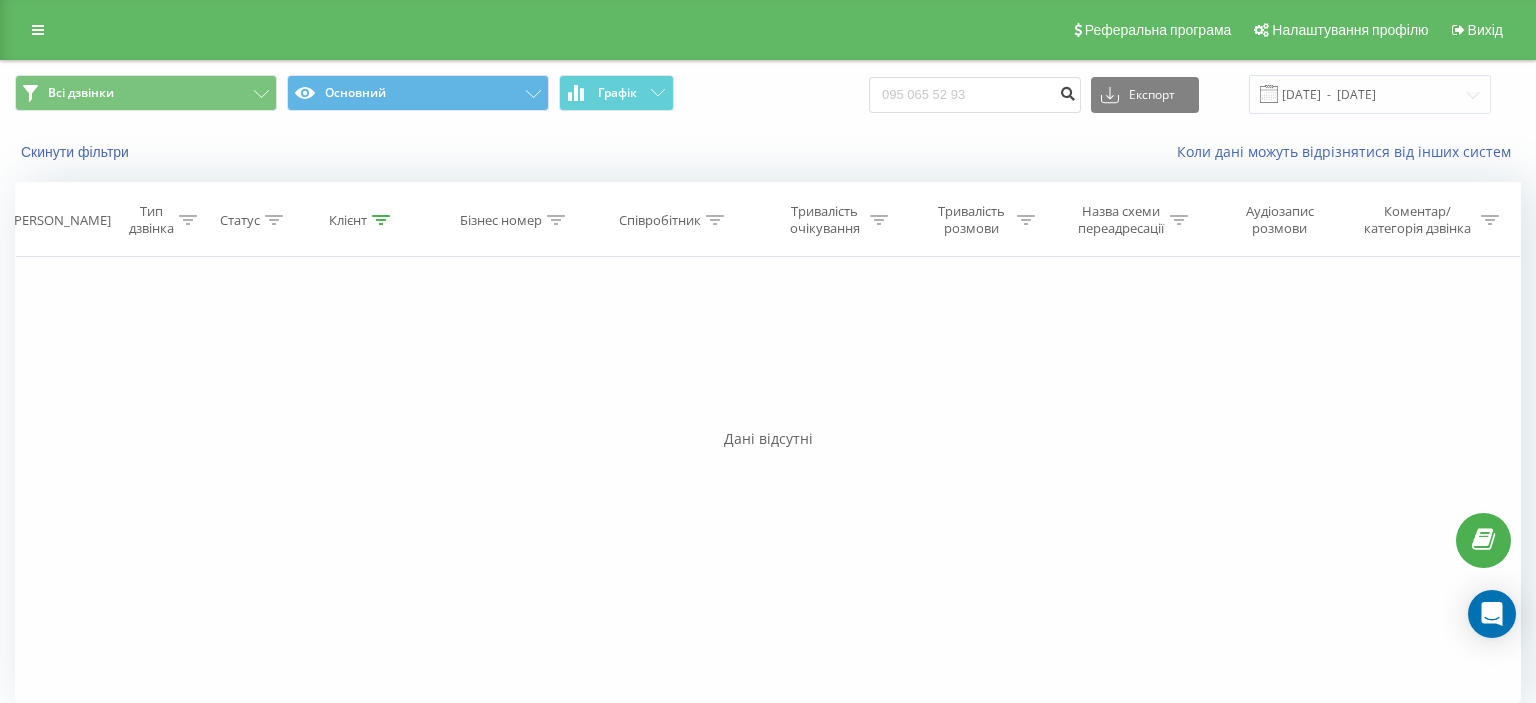 click at bounding box center [1067, 91] 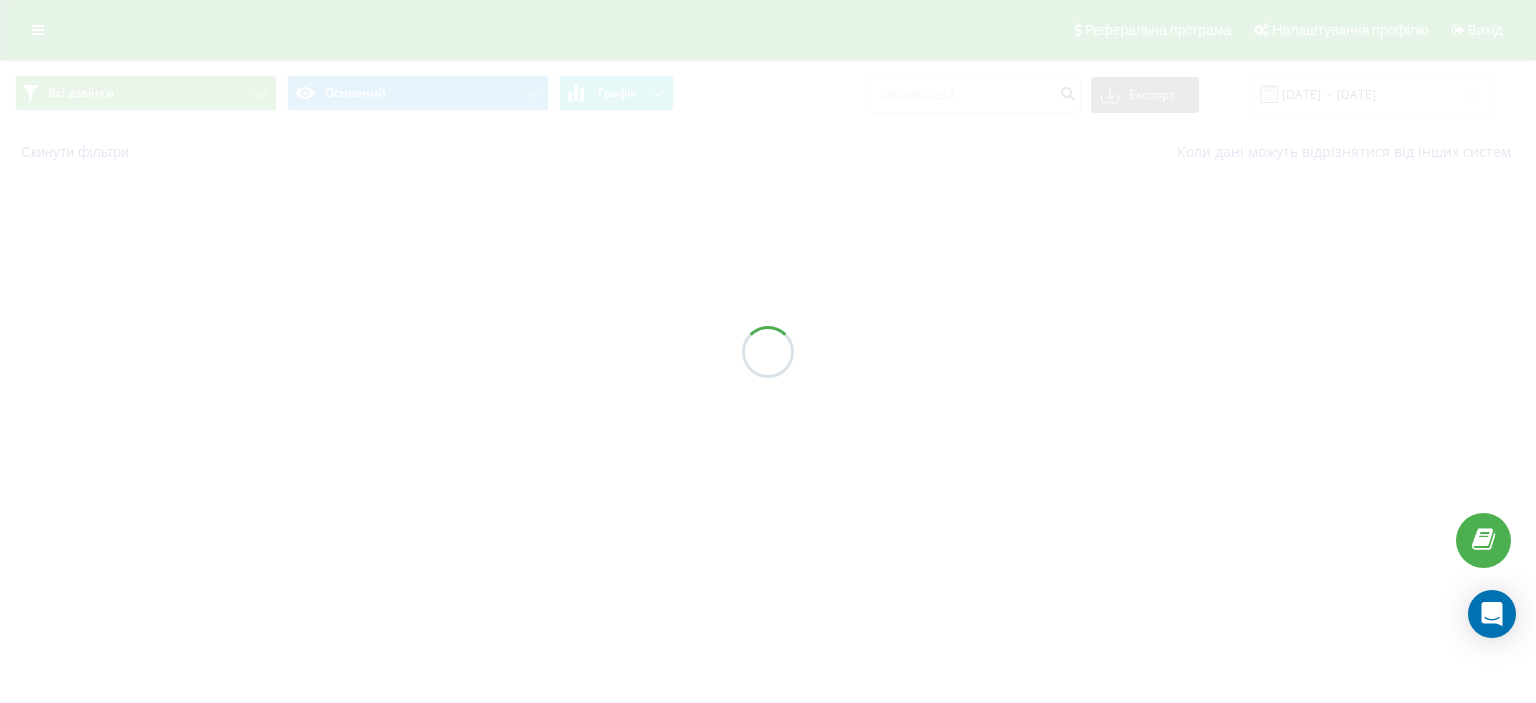 scroll, scrollTop: 0, scrollLeft: 0, axis: both 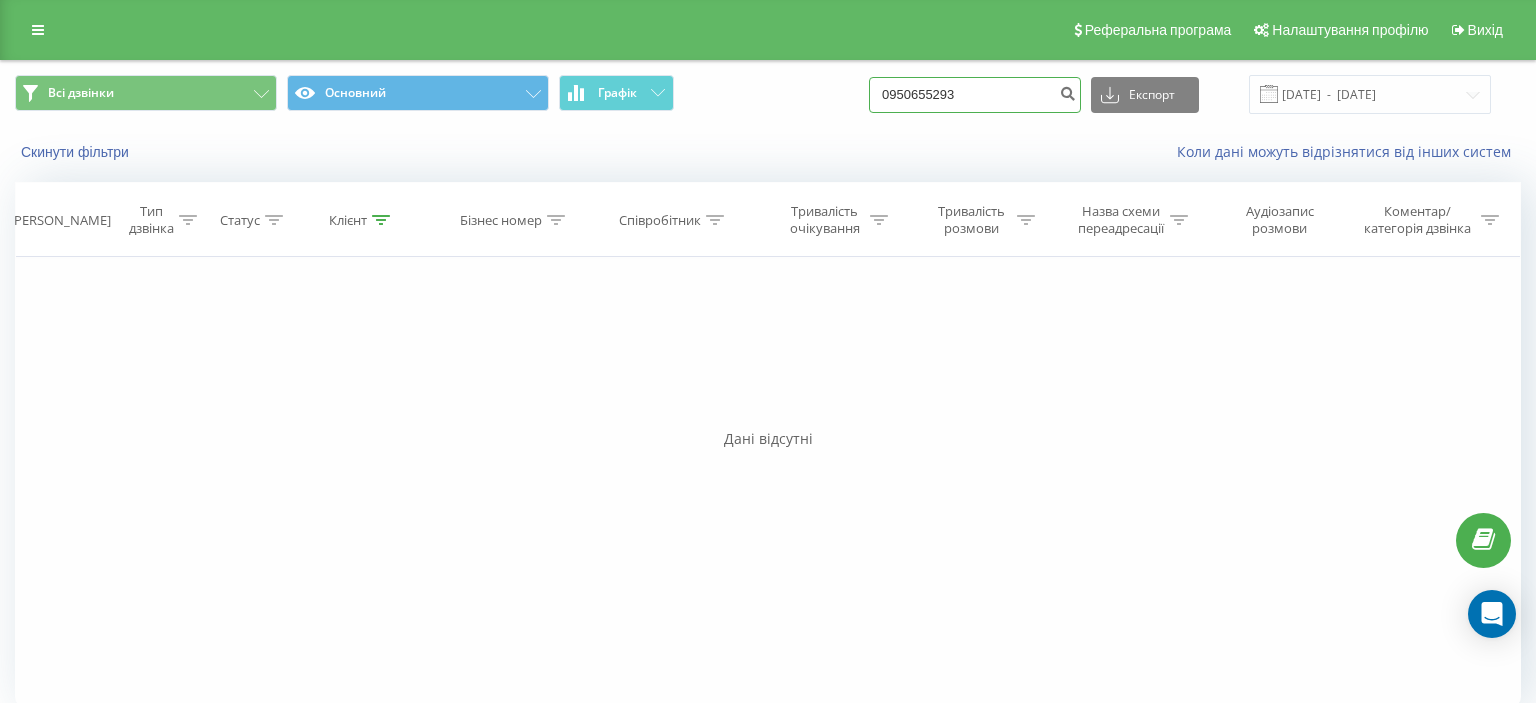 drag, startPoint x: 899, startPoint y: 94, endPoint x: 1000, endPoint y: 94, distance: 101 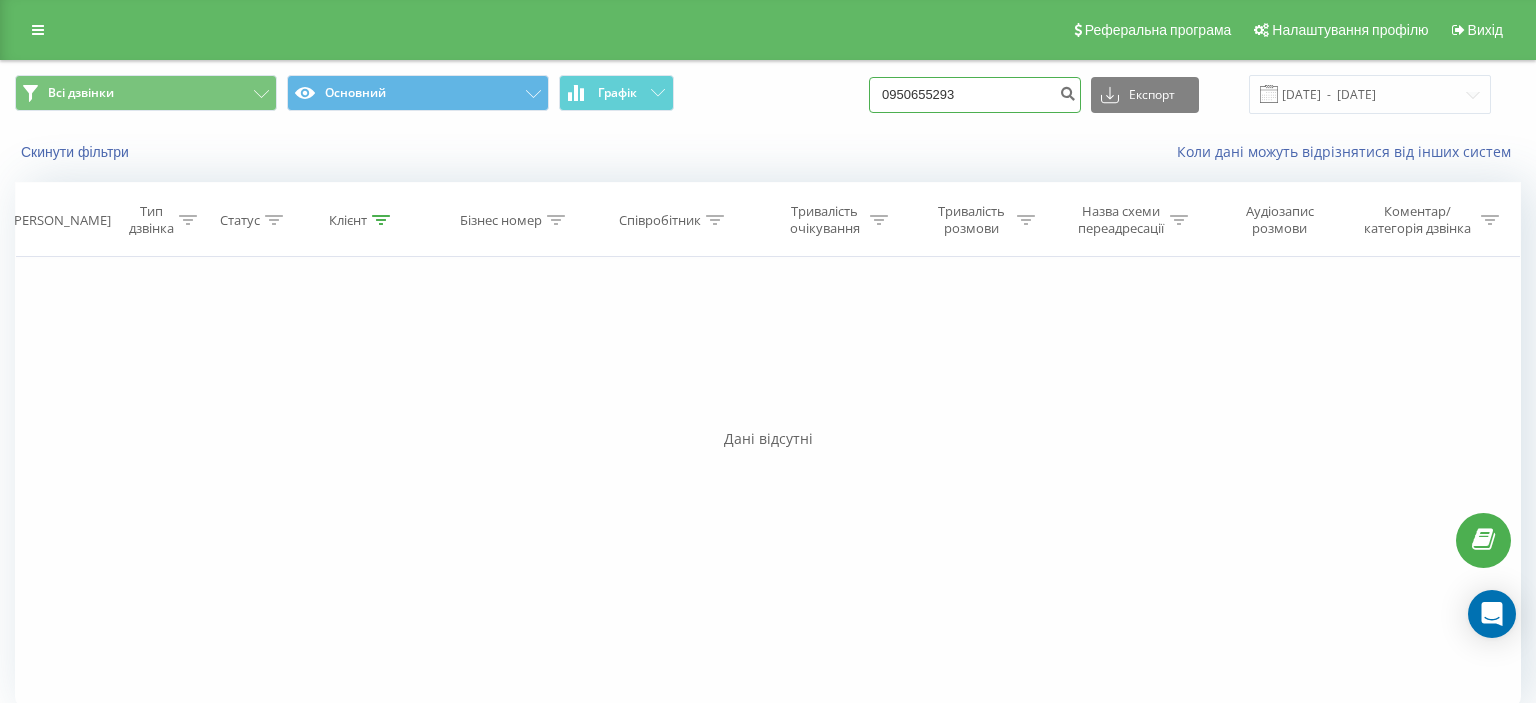 paste on "(095) 065 52" 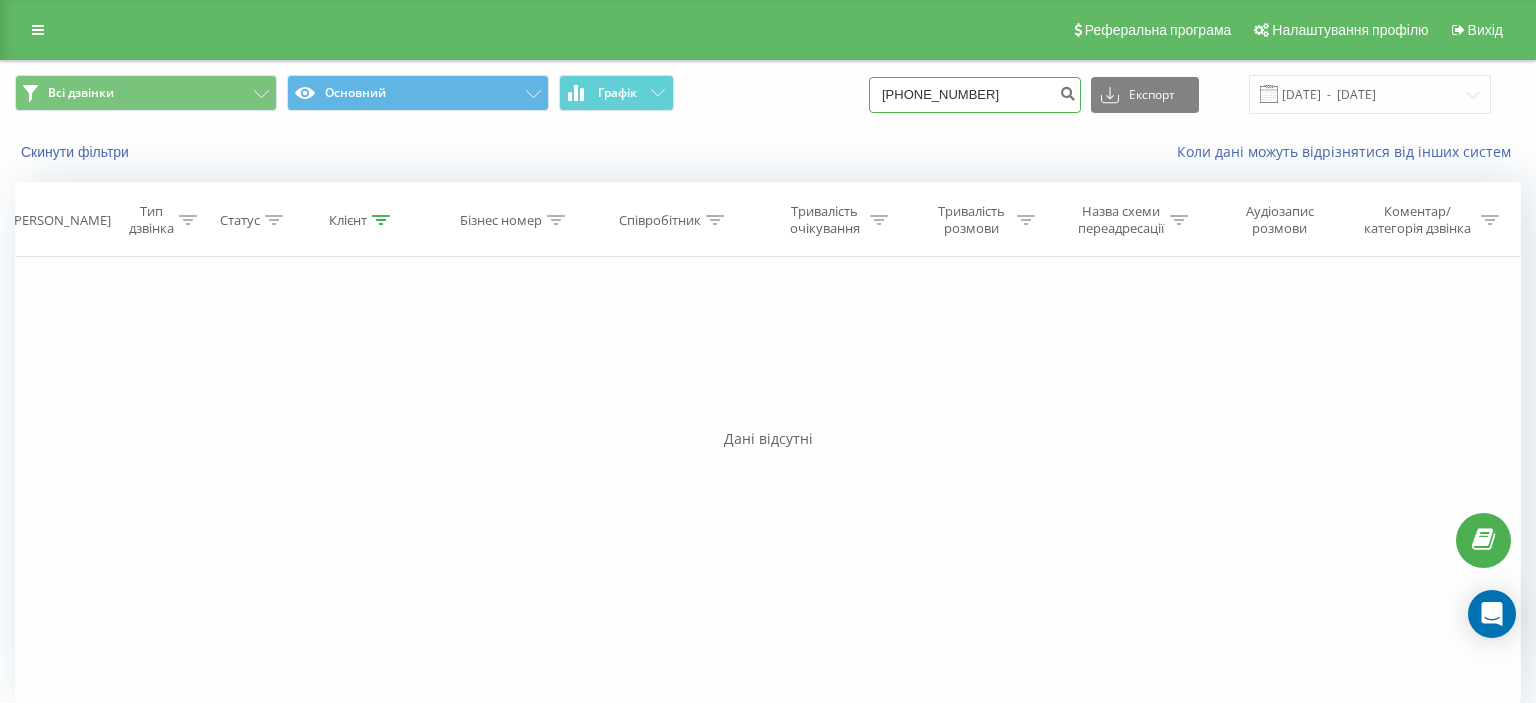 click on "(095) 065 52 93" at bounding box center [975, 95] 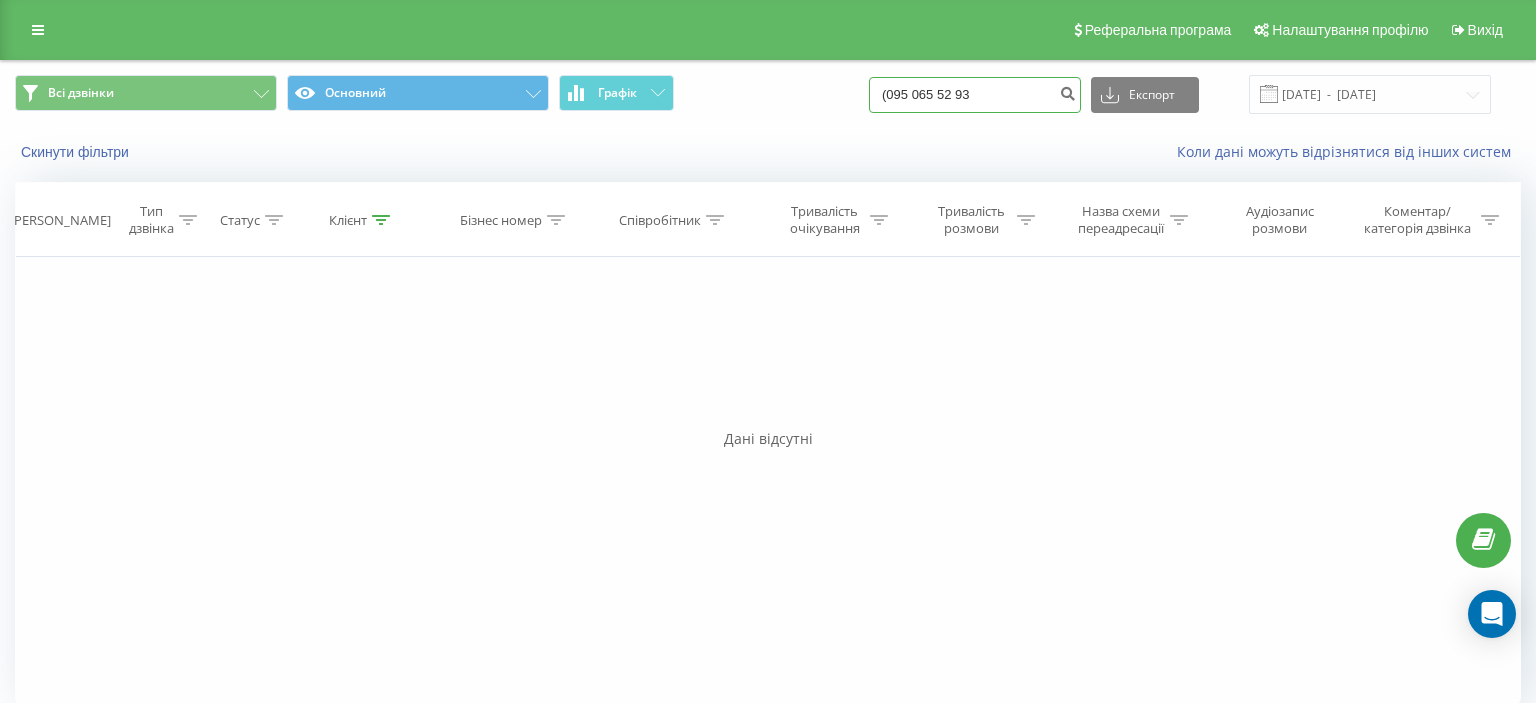 click on "(095 065 52 93" at bounding box center [975, 95] 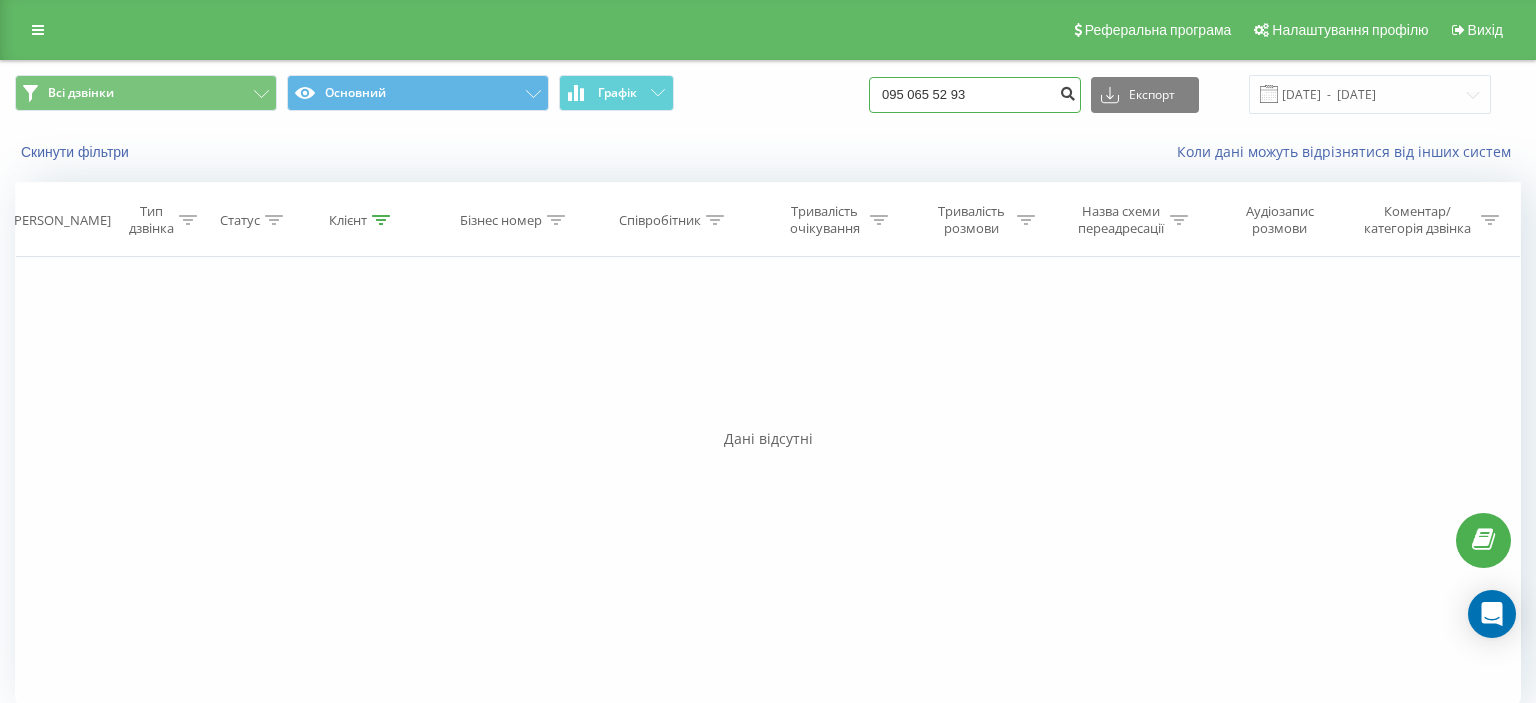 type on "095 065 52 93" 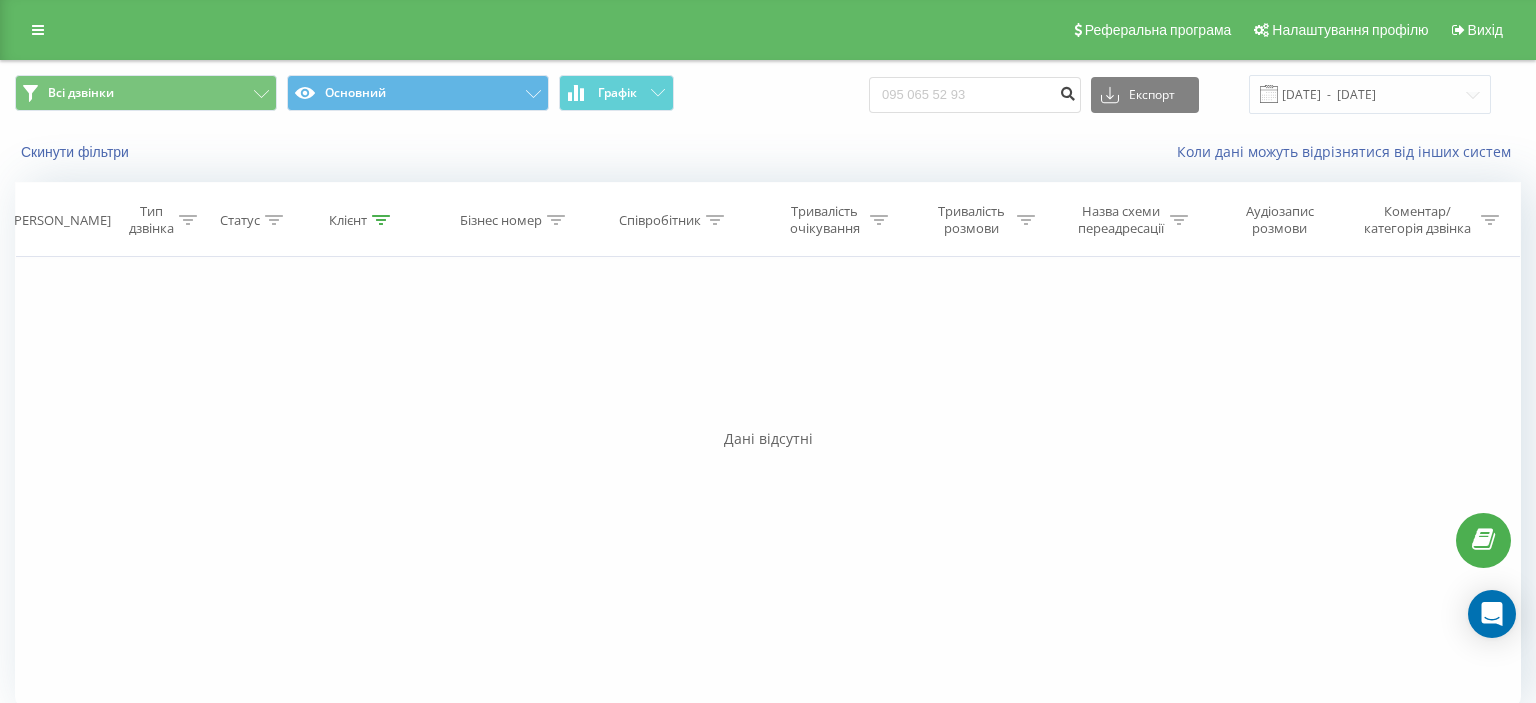drag, startPoint x: 1075, startPoint y: 95, endPoint x: 865, endPoint y: 183, distance: 227.69278 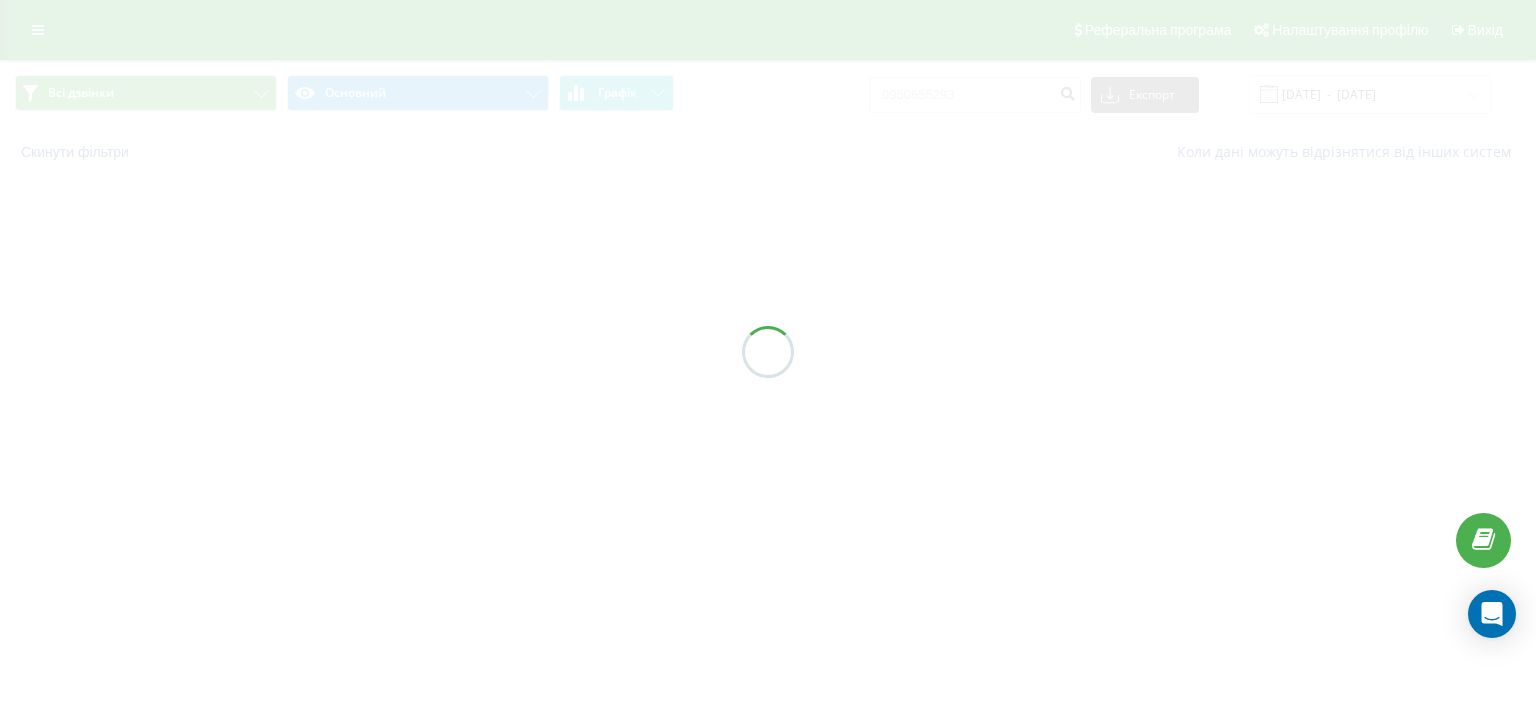 scroll, scrollTop: 0, scrollLeft: 0, axis: both 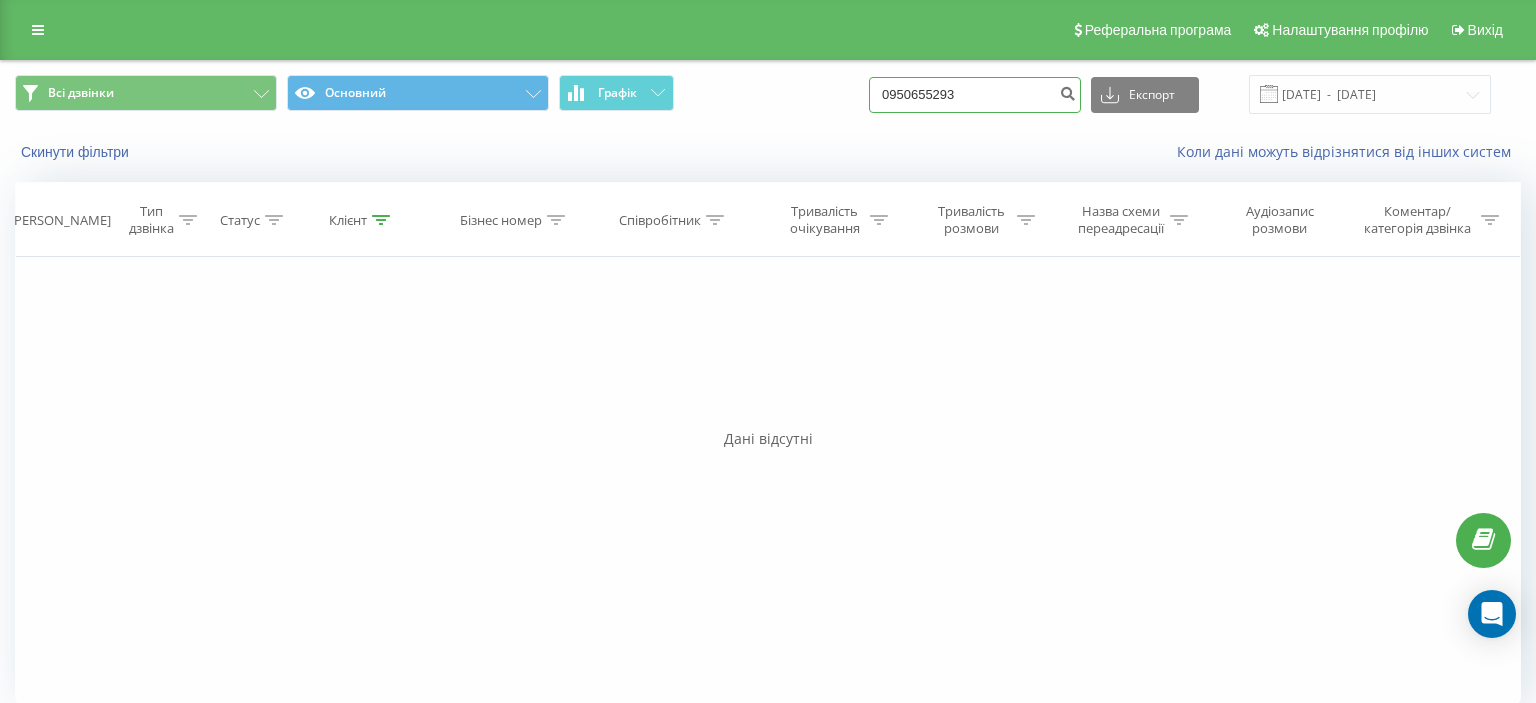drag, startPoint x: 902, startPoint y: 98, endPoint x: 1016, endPoint y: 98, distance: 114 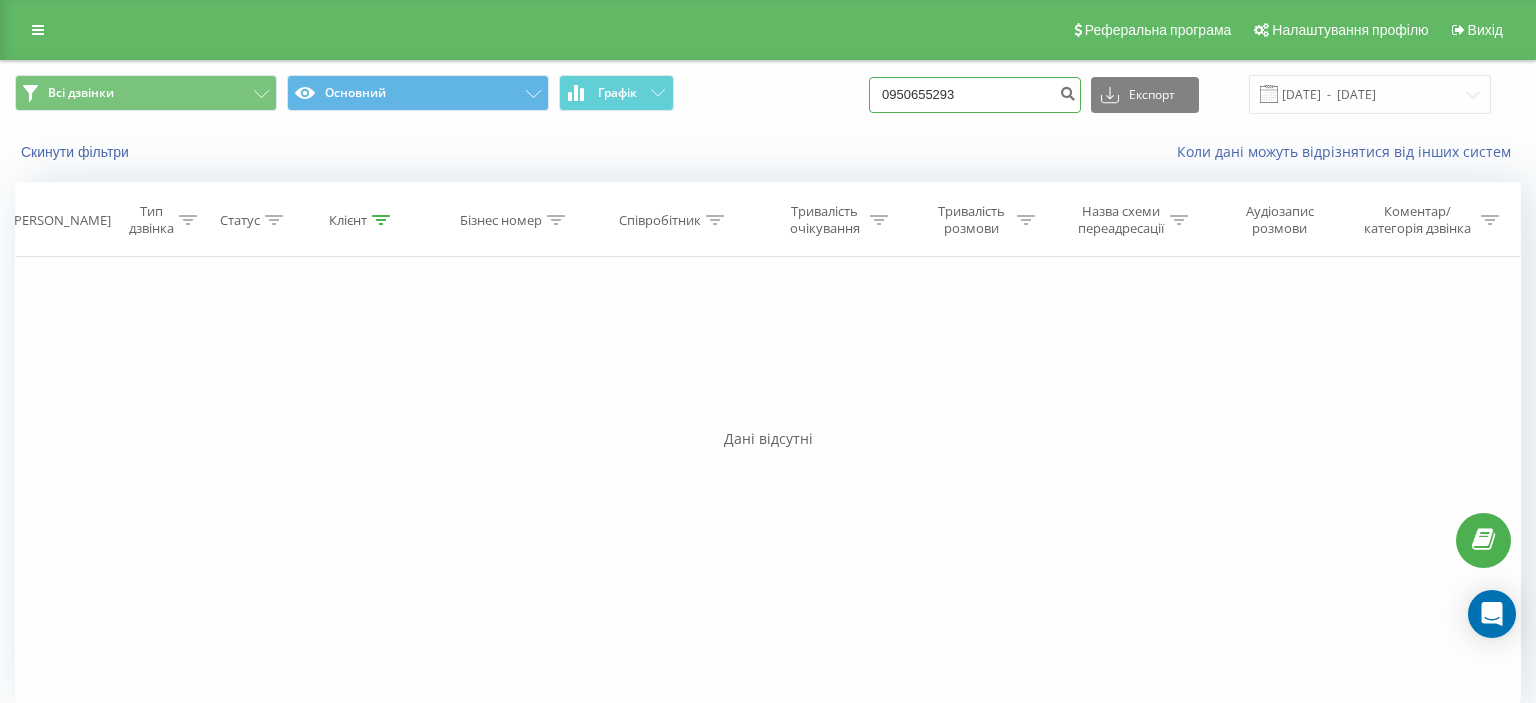 paste on "(063) 604 92 00" 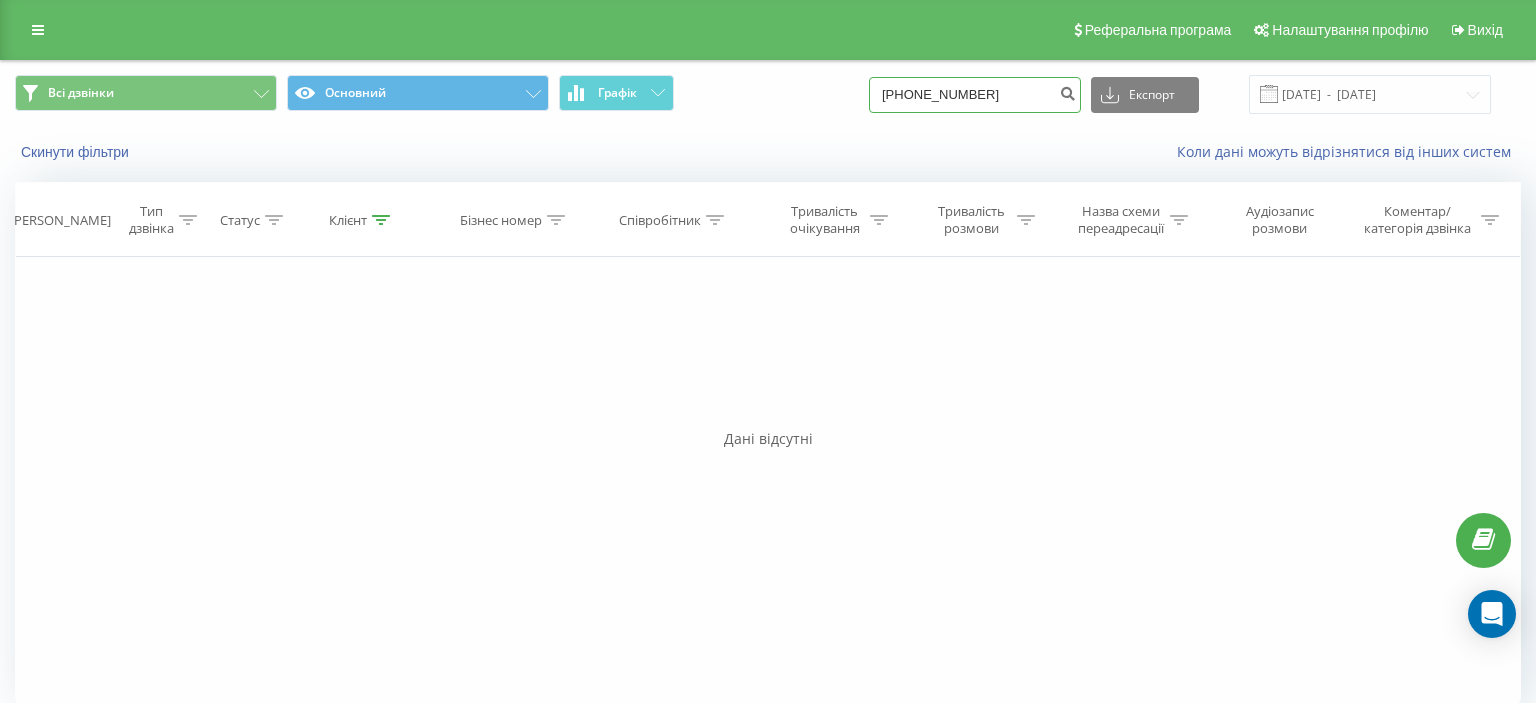 click on "(063) 604 92 00" at bounding box center [975, 95] 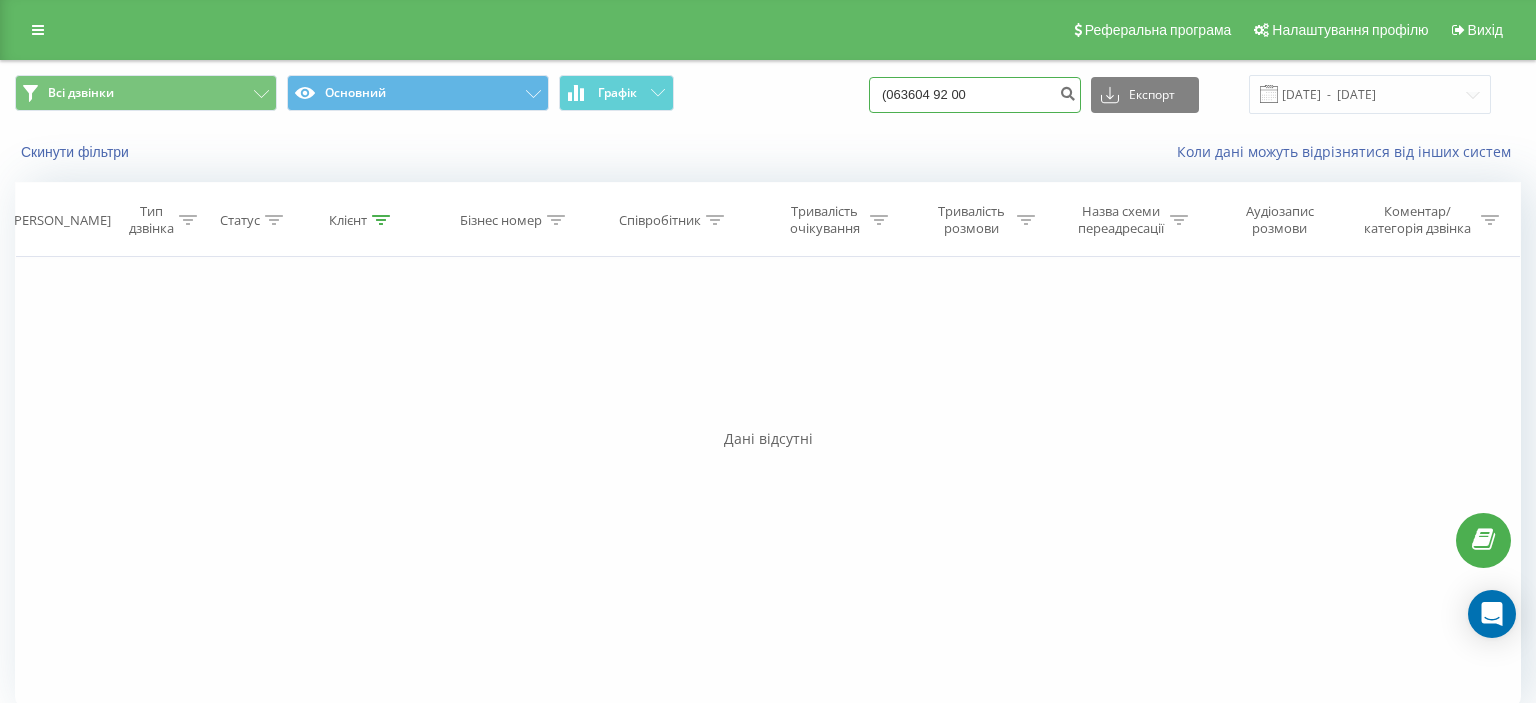 drag, startPoint x: 910, startPoint y: 99, endPoint x: 990, endPoint y: 119, distance: 82.46211 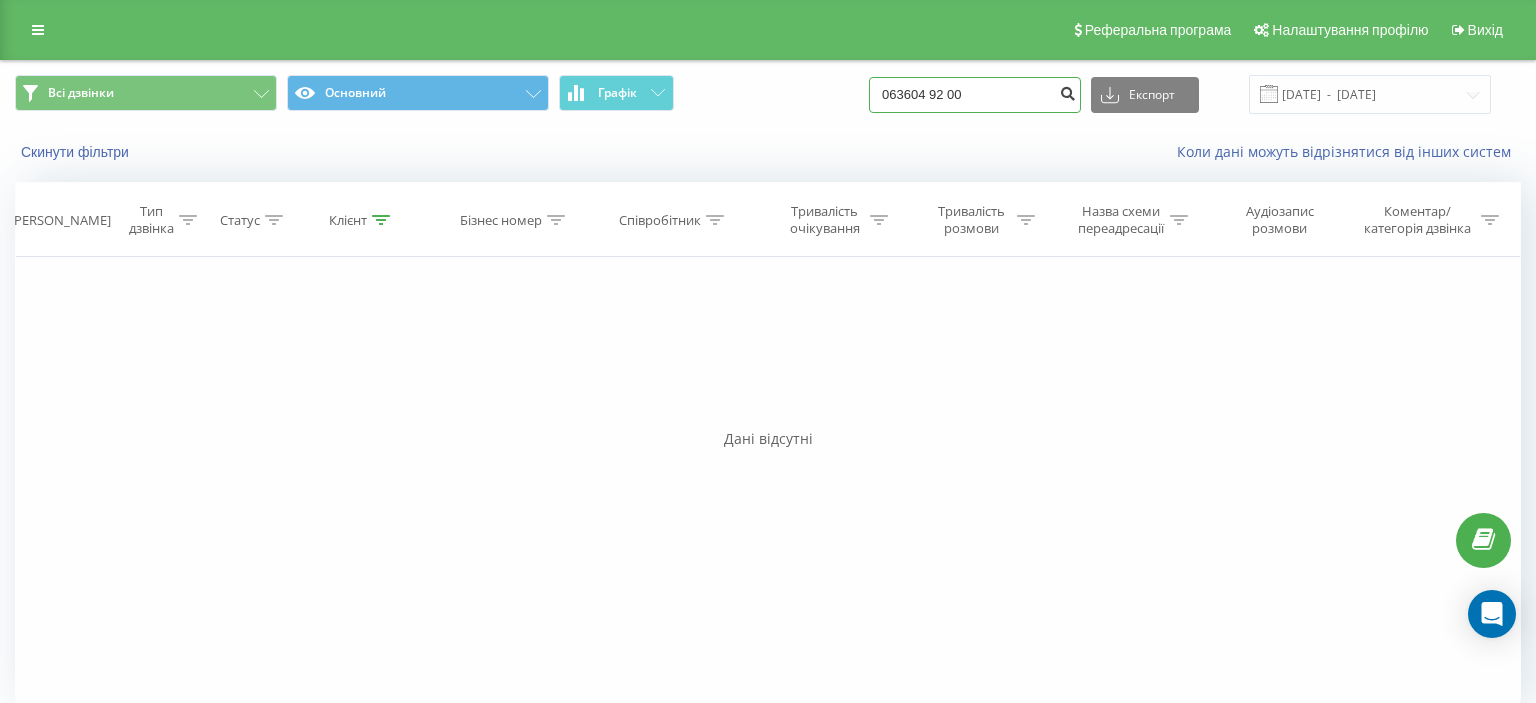 type on "063604 92 00" 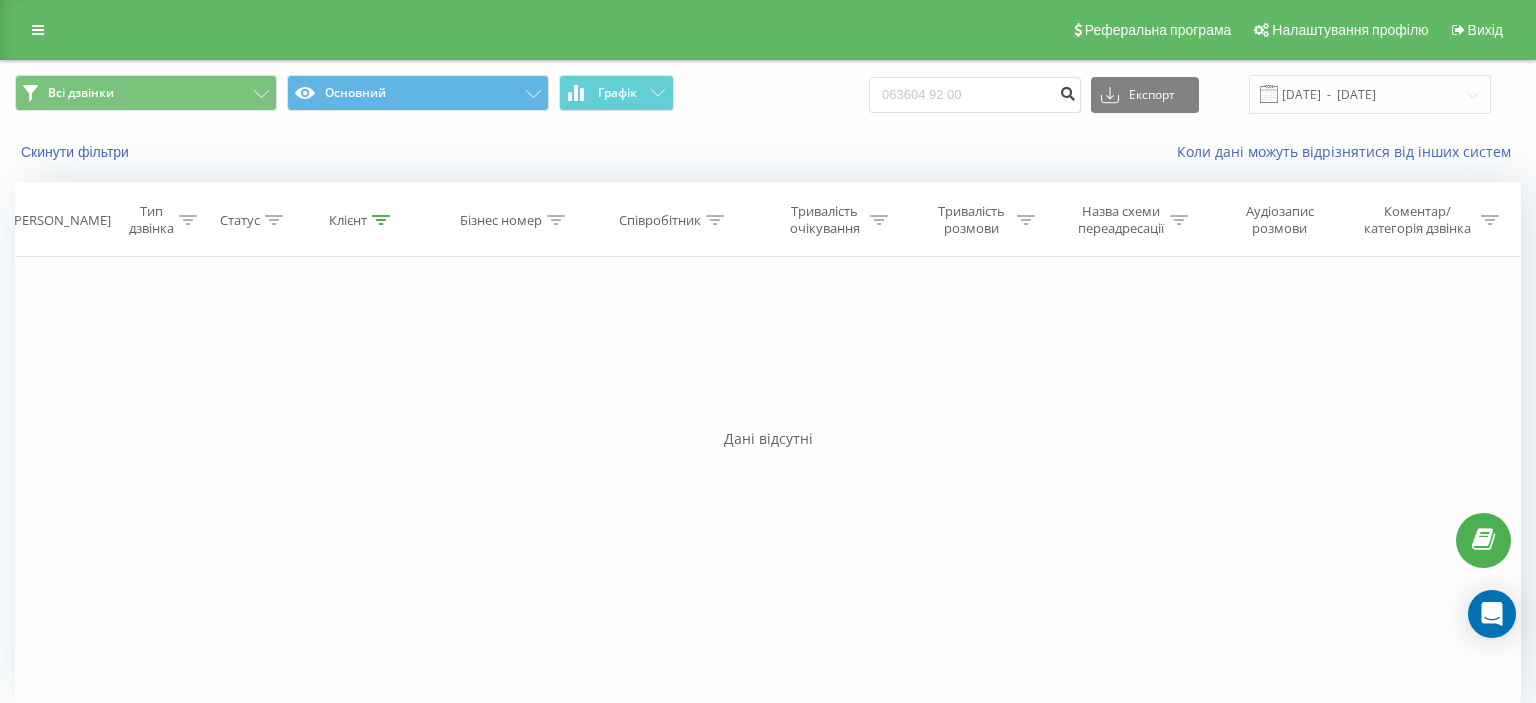 click at bounding box center (1067, 91) 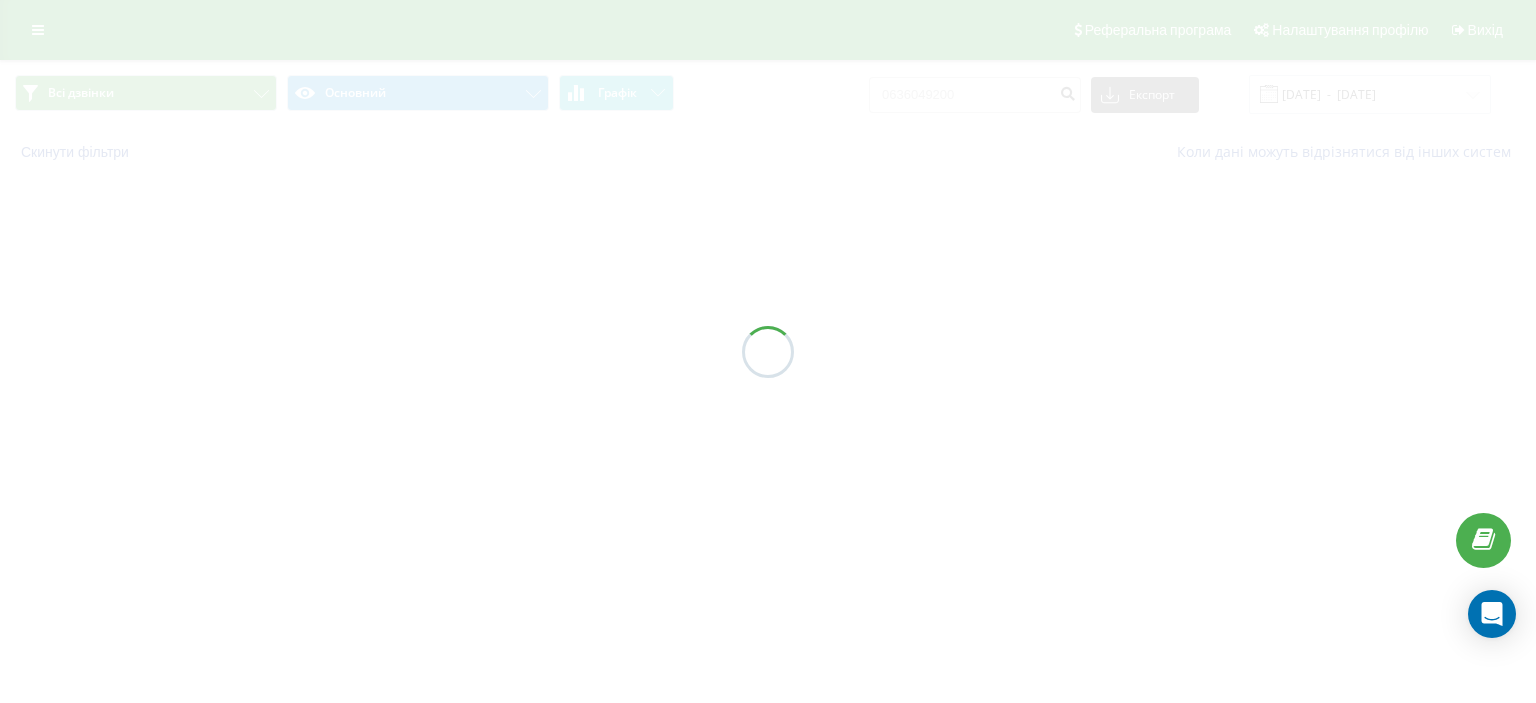 scroll, scrollTop: 0, scrollLeft: 0, axis: both 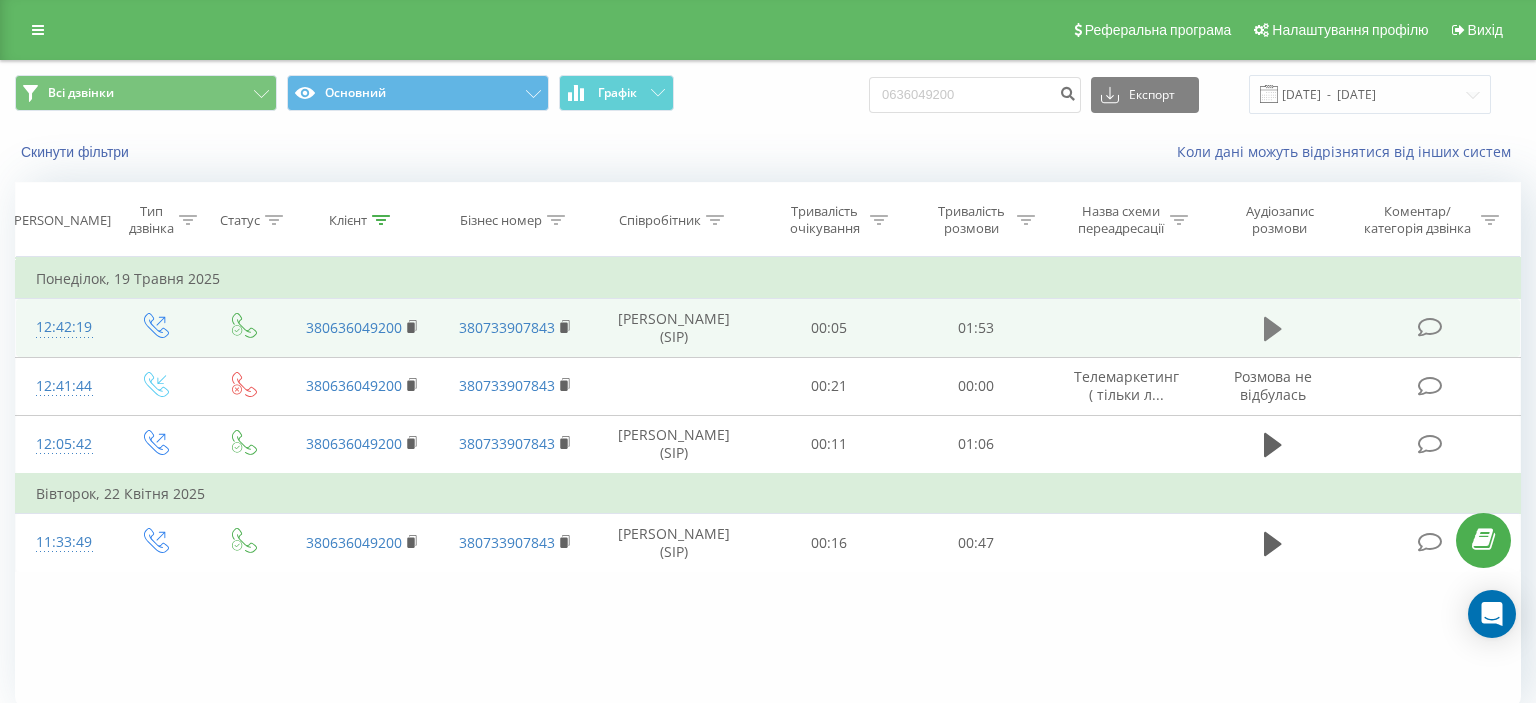 click 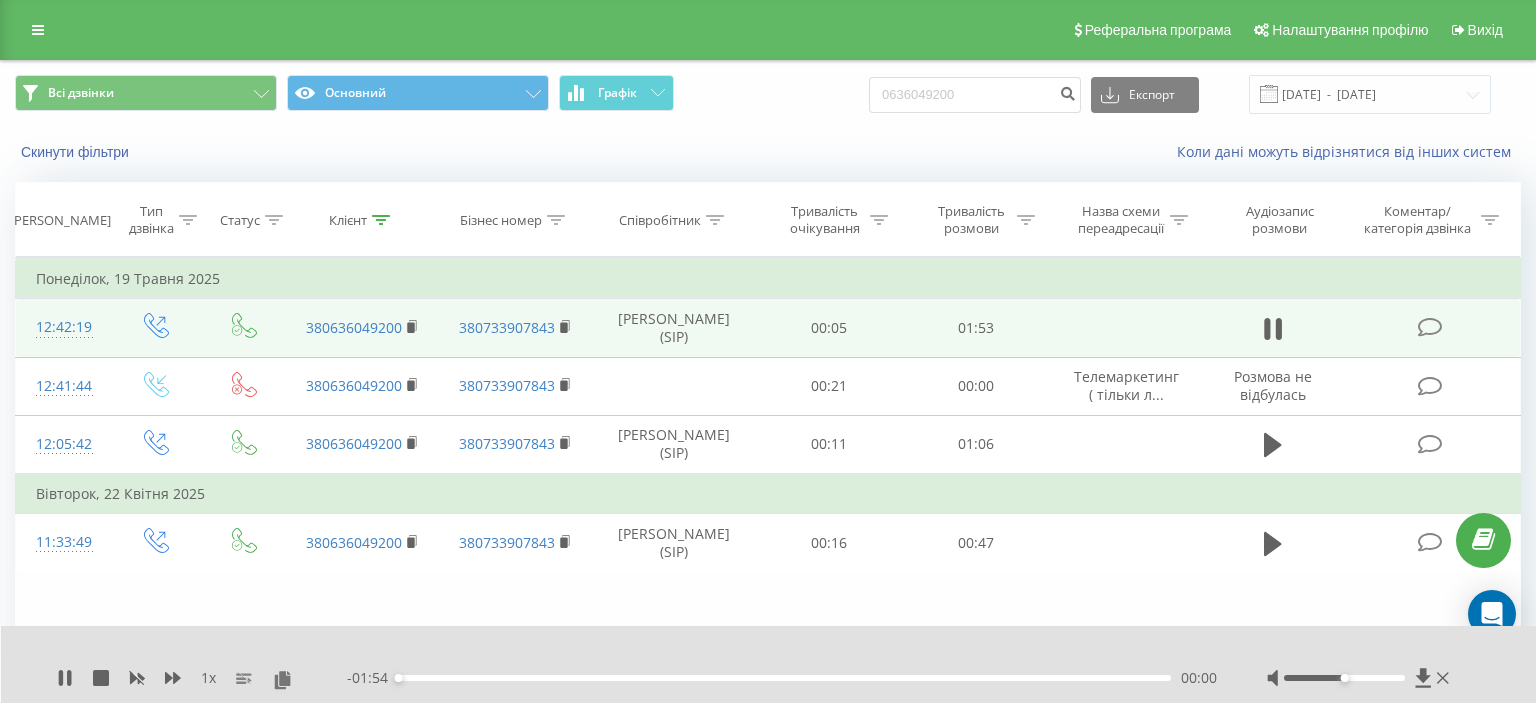click on "- 01:54 00:00   00:00" at bounding box center (782, 678) 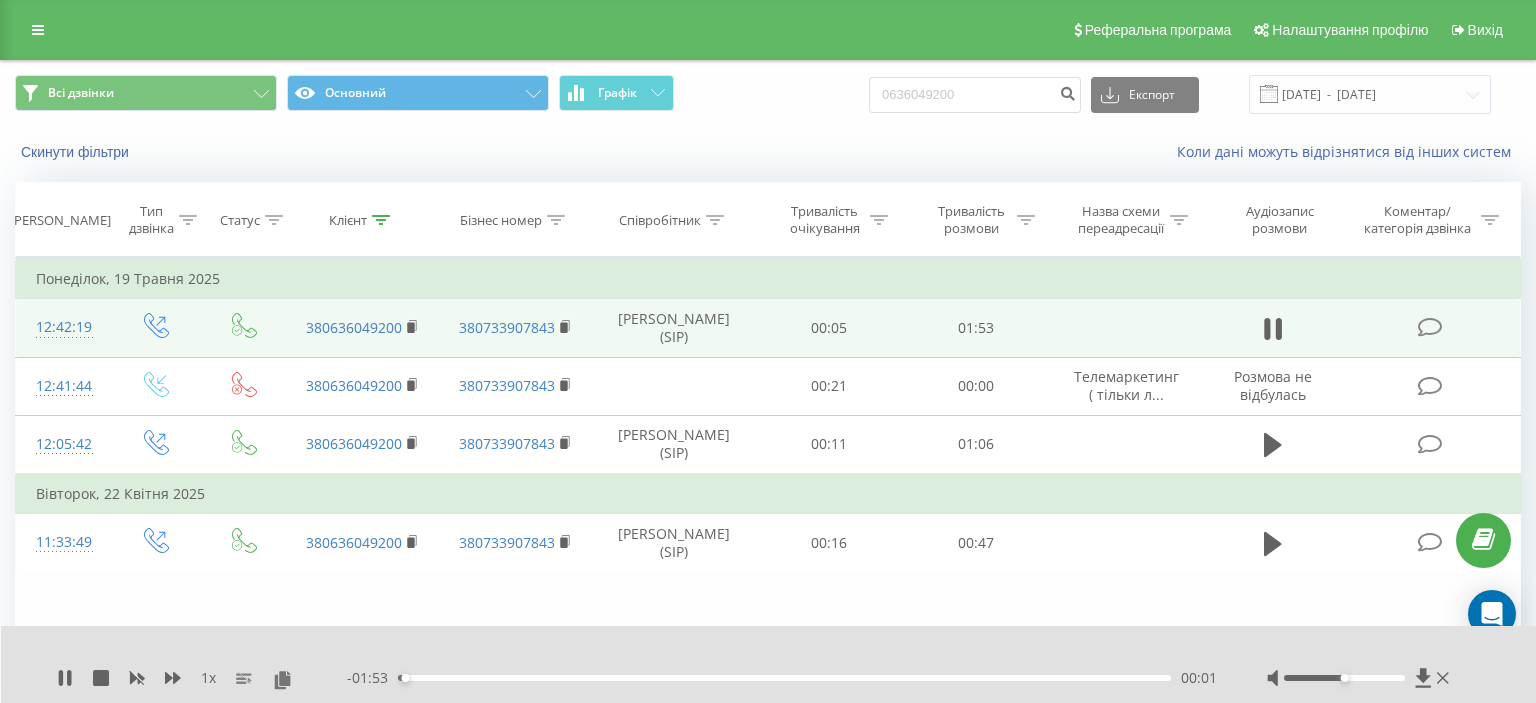 click on "00:01" at bounding box center (784, 678) 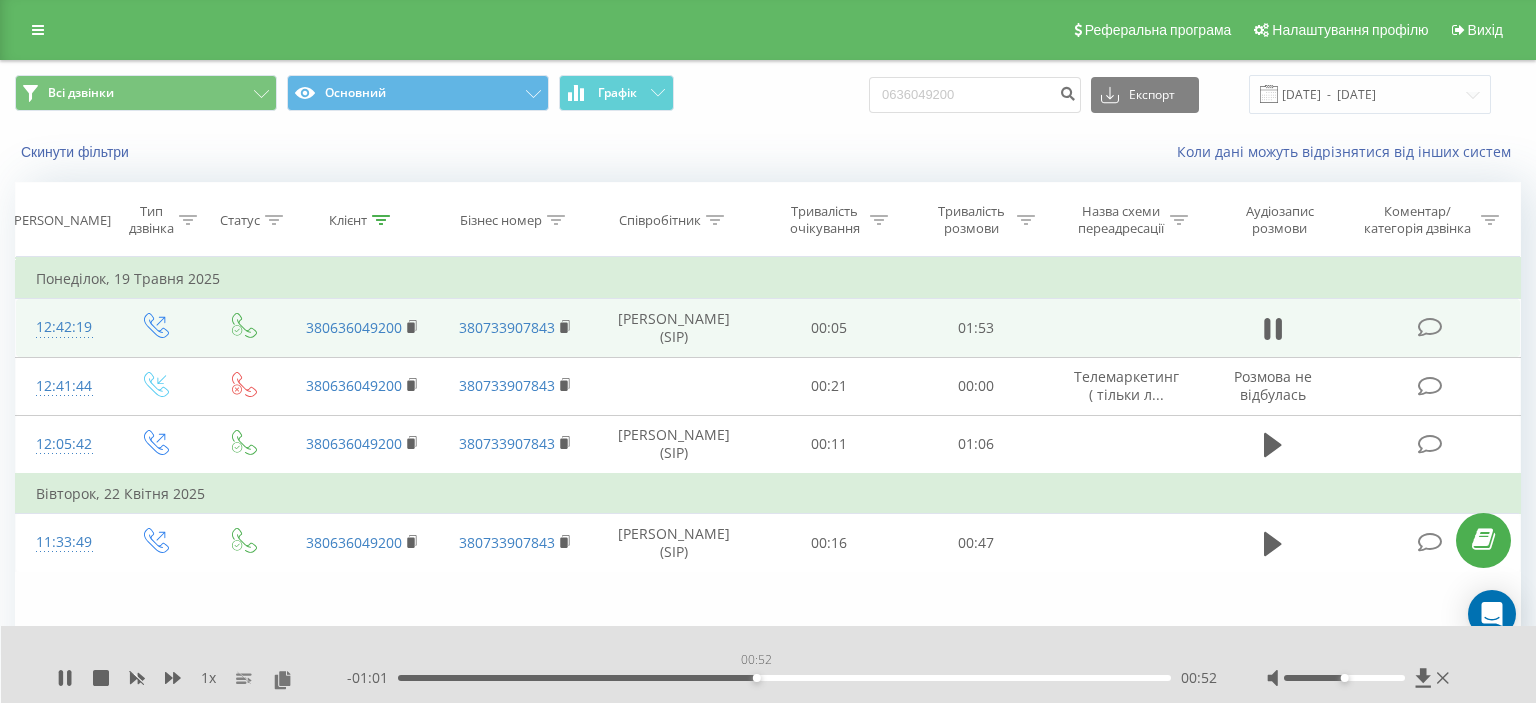 click on "00:52" at bounding box center (784, 678) 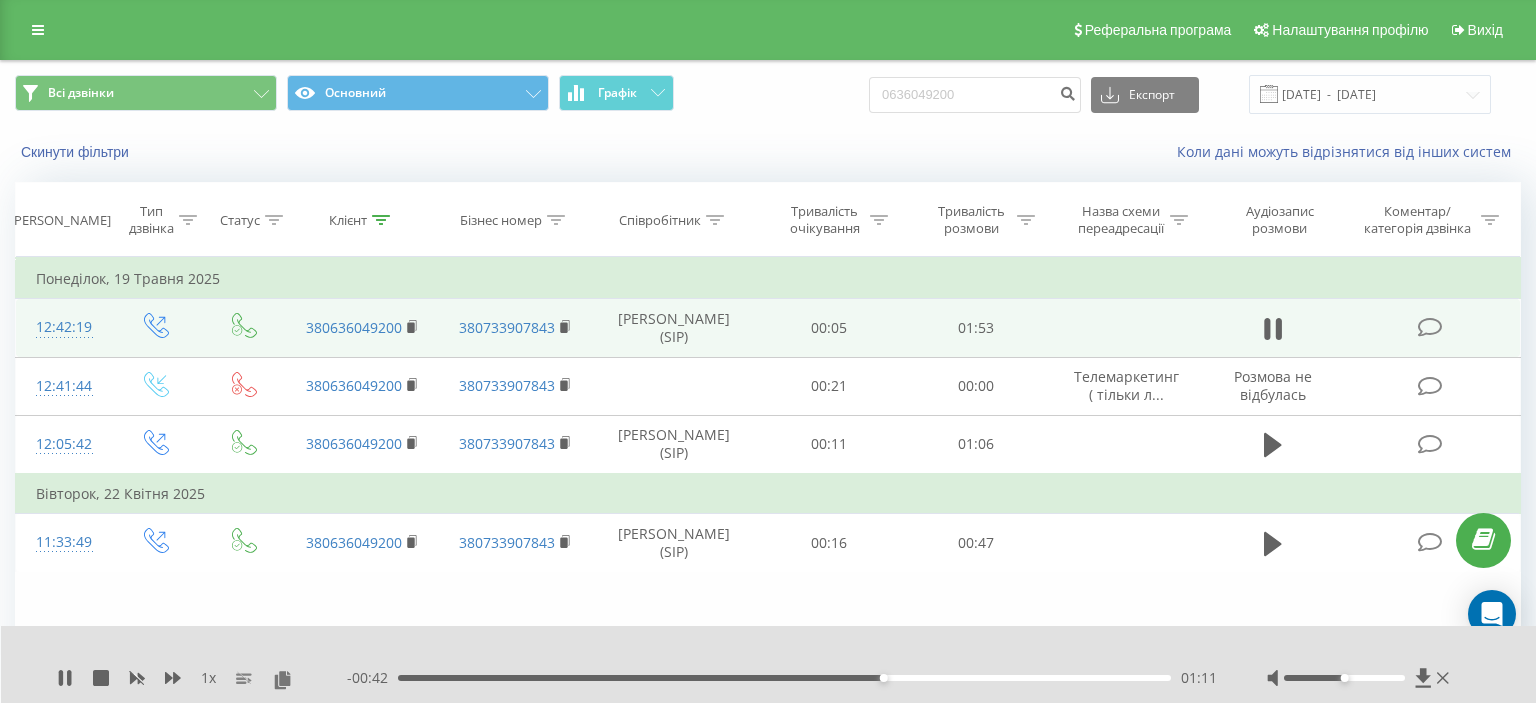 click on "01:11" at bounding box center [784, 678] 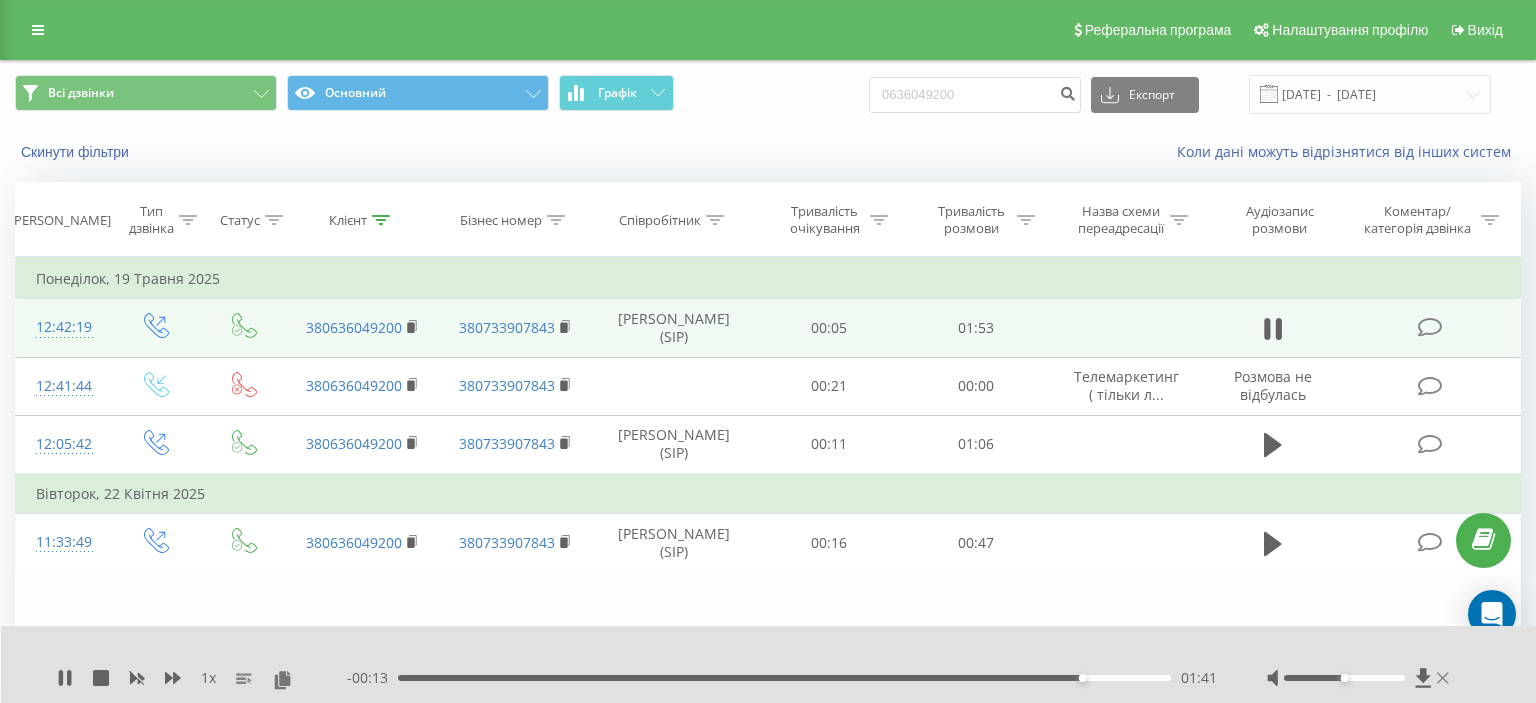 click 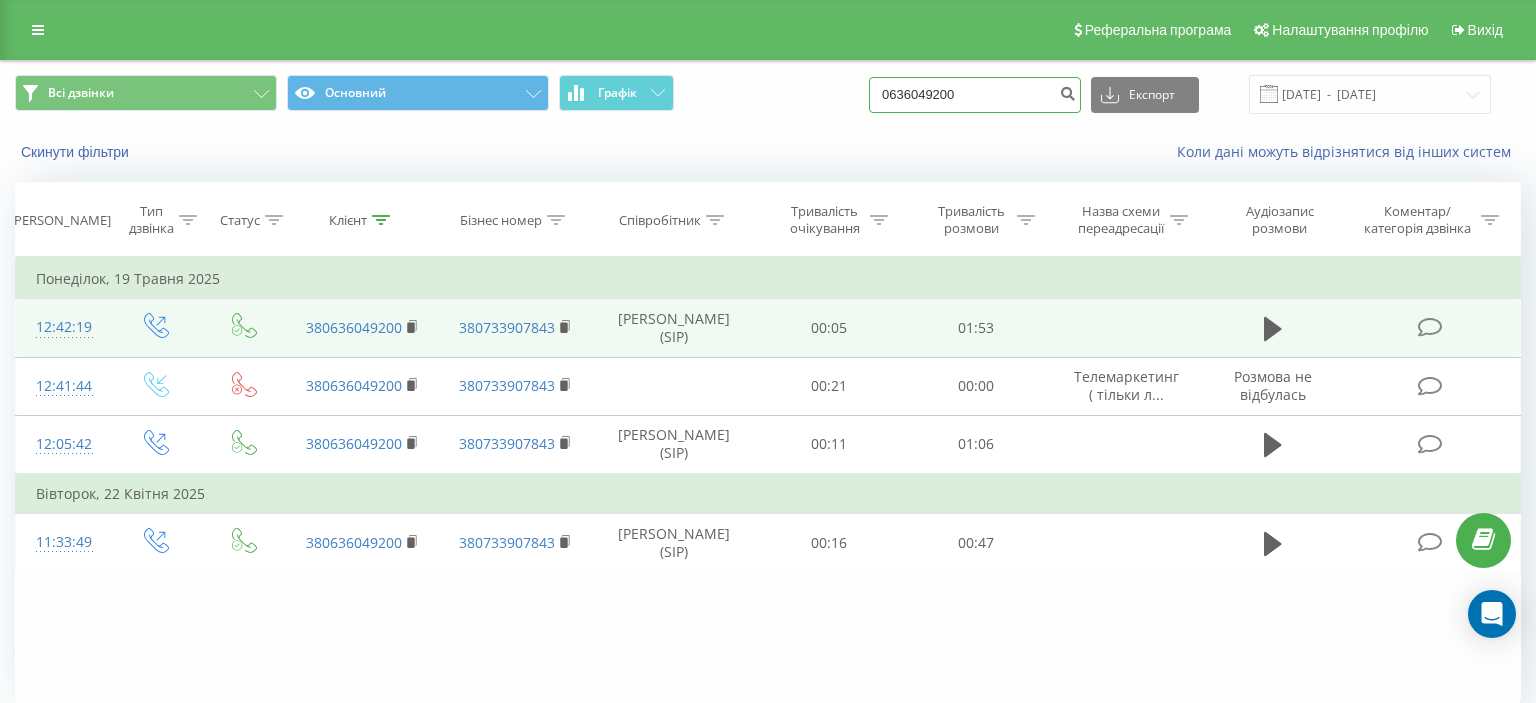 click on "0636049200" at bounding box center (975, 95) 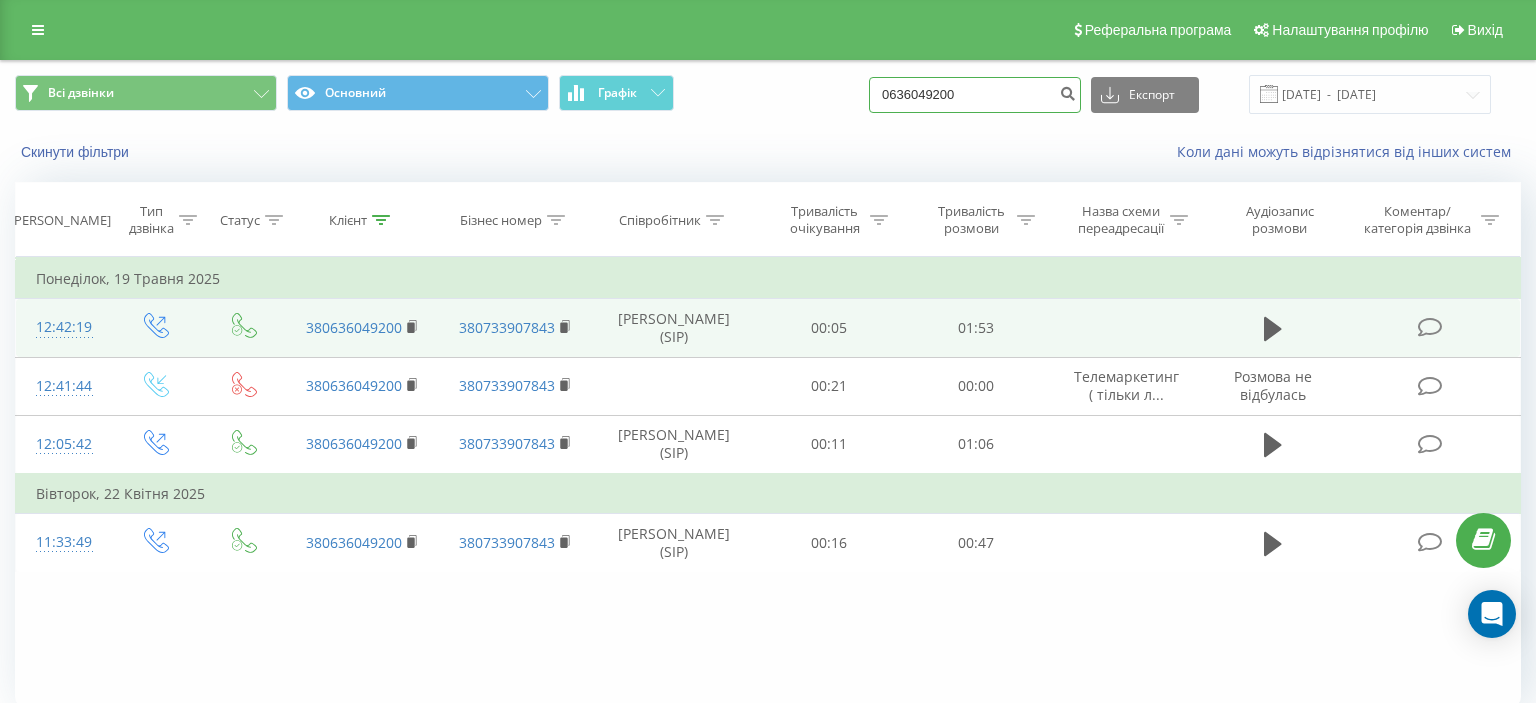 paste on "(066) 499 39 85" 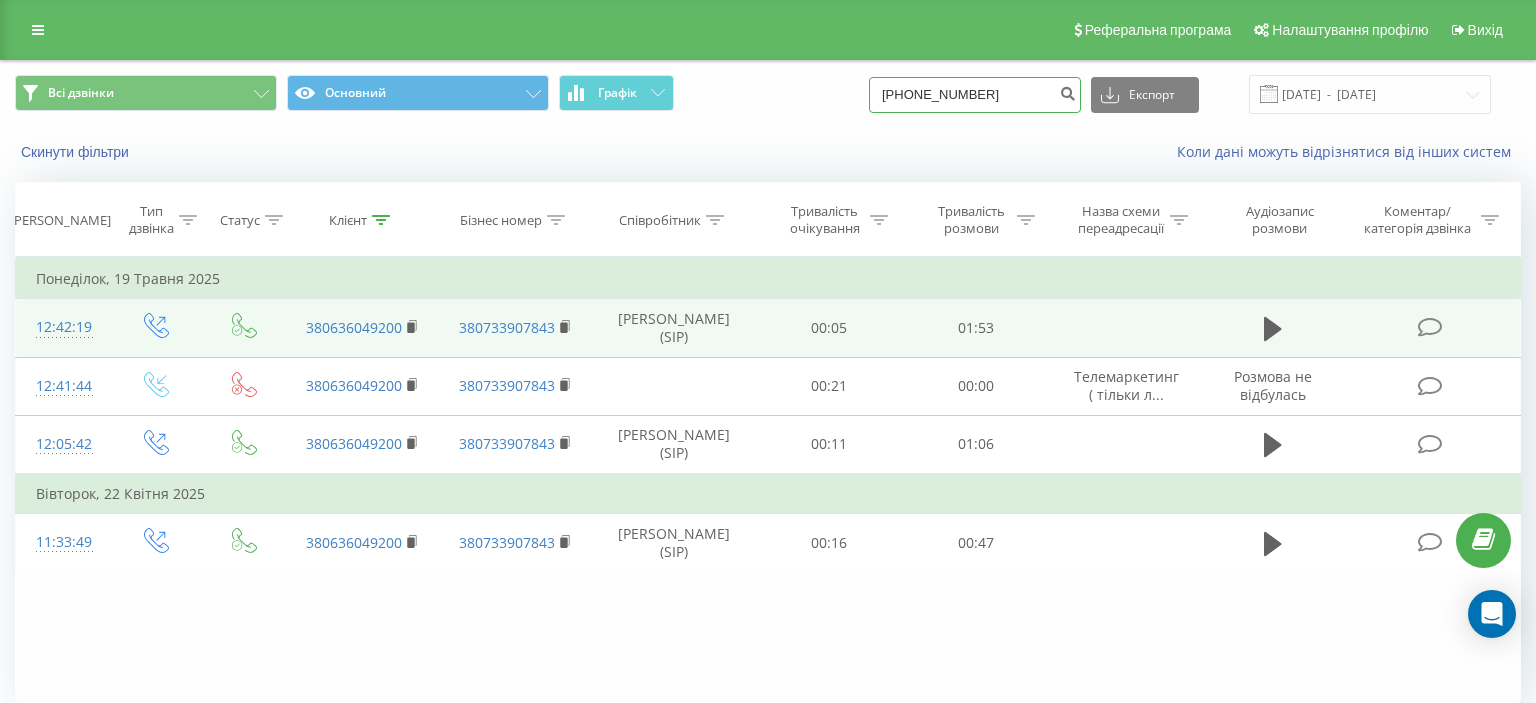 click on "(066) 499 39 85" at bounding box center [975, 95] 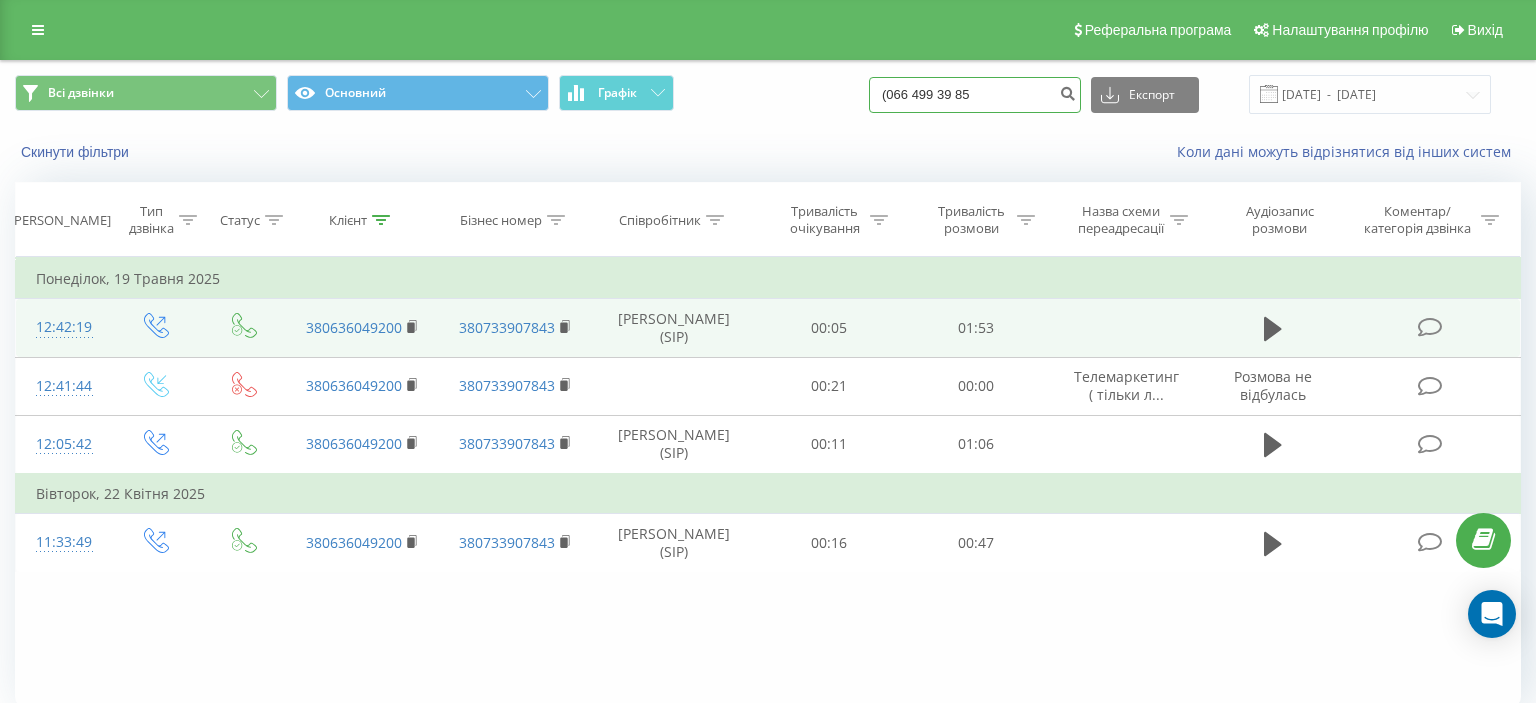 click on "(066 499 39 85" at bounding box center [975, 95] 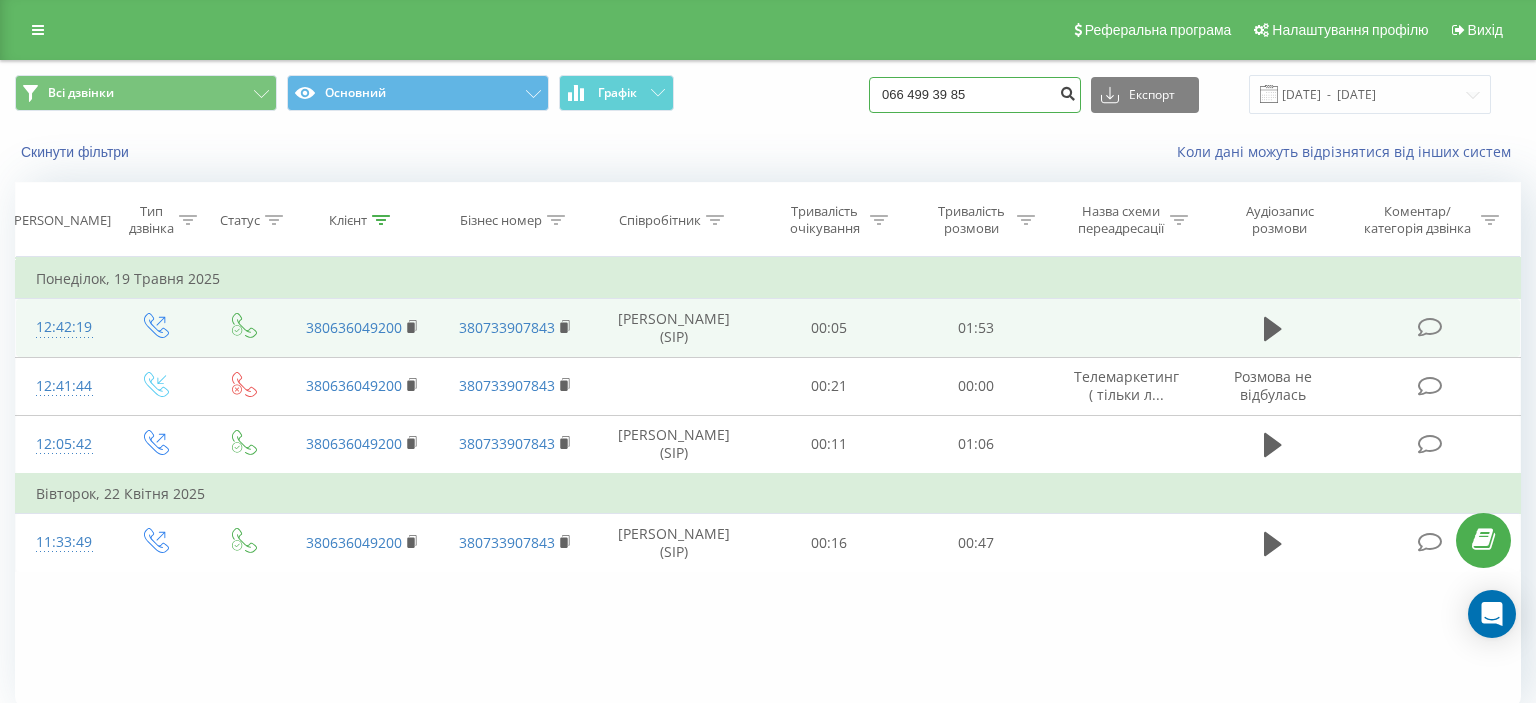 type on "066 499 39 85" 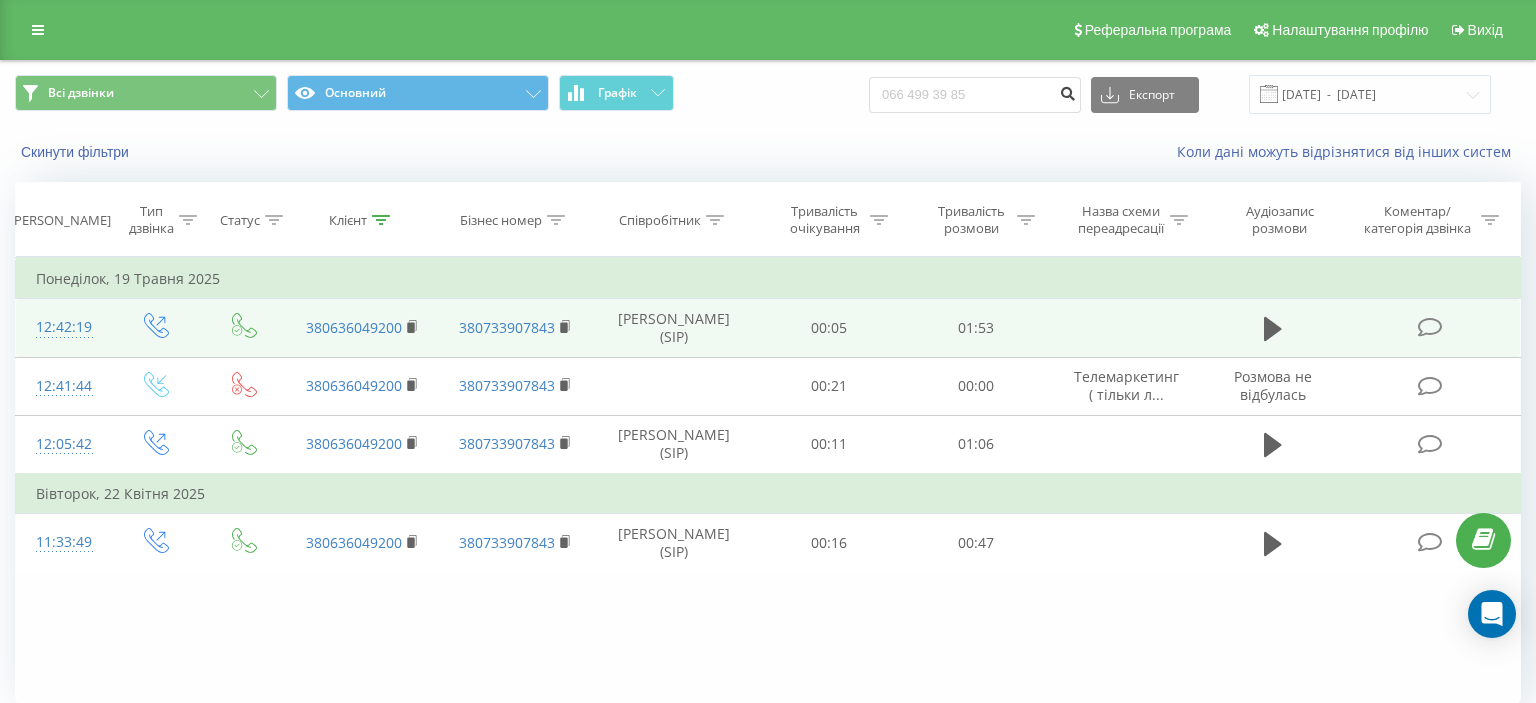 drag, startPoint x: 1077, startPoint y: 95, endPoint x: 866, endPoint y: 115, distance: 211.94576 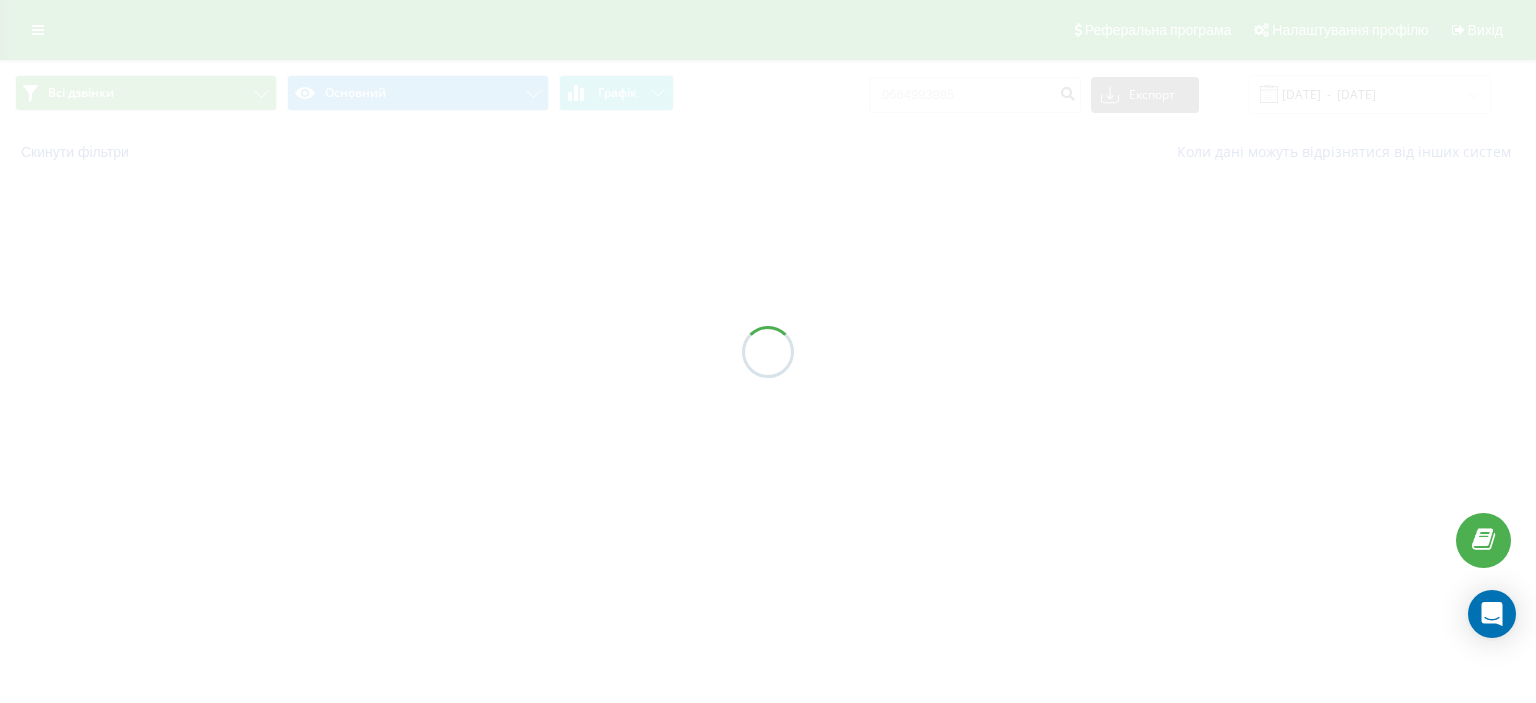 scroll, scrollTop: 0, scrollLeft: 0, axis: both 